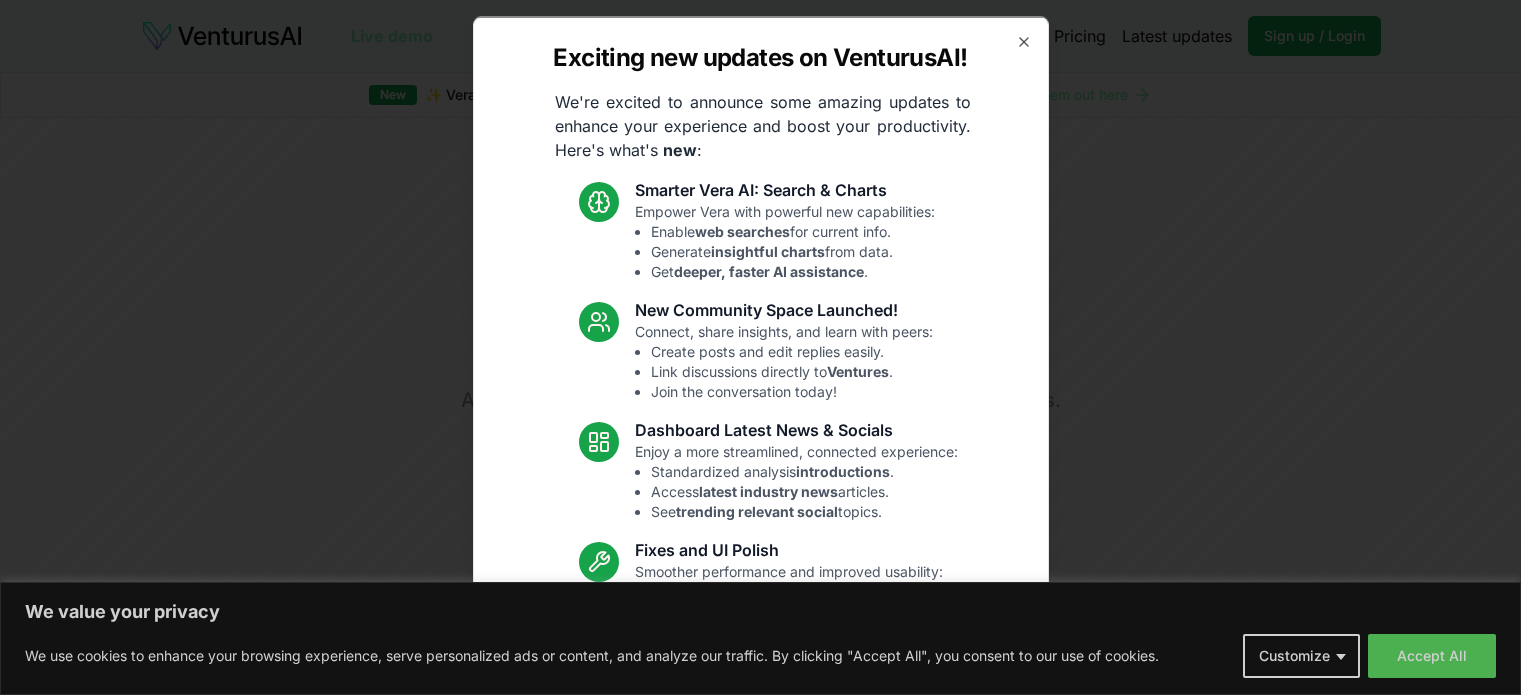 scroll, scrollTop: 0, scrollLeft: 0, axis: both 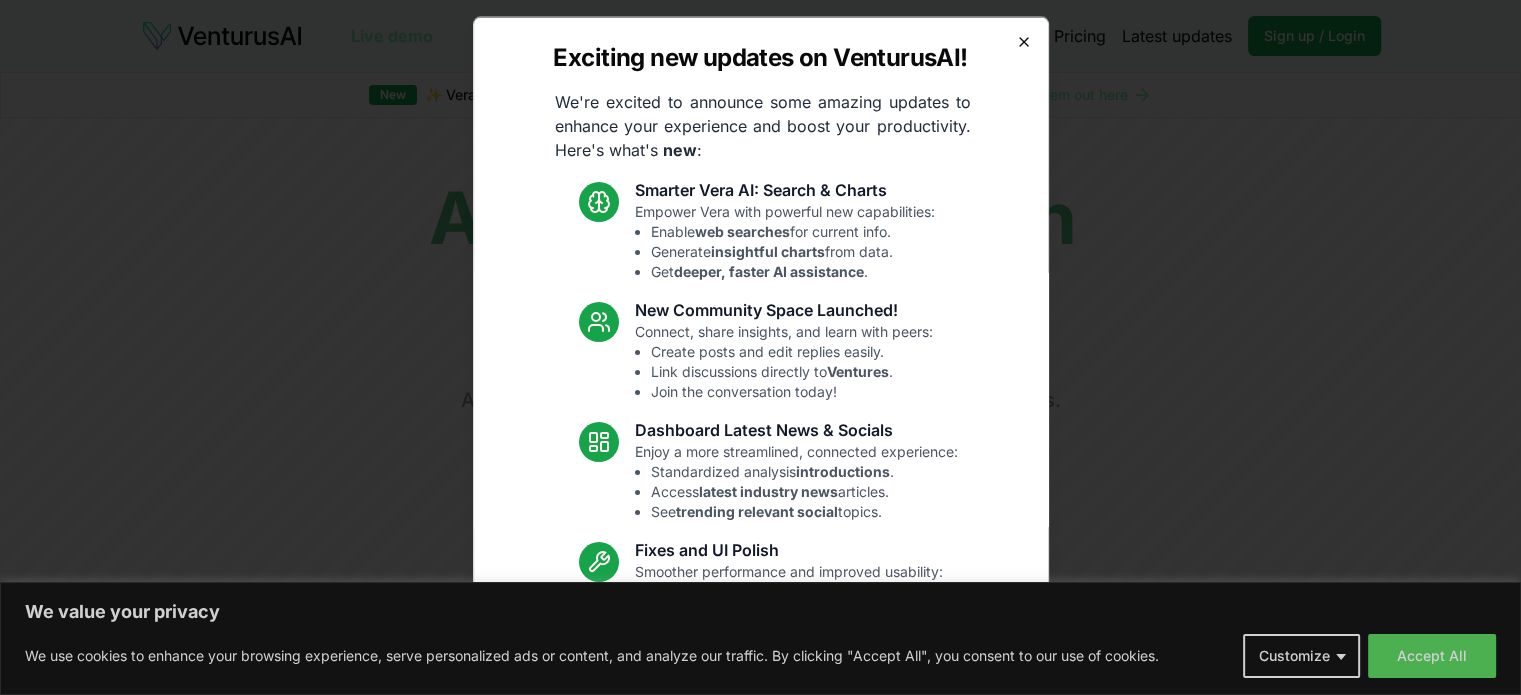 click 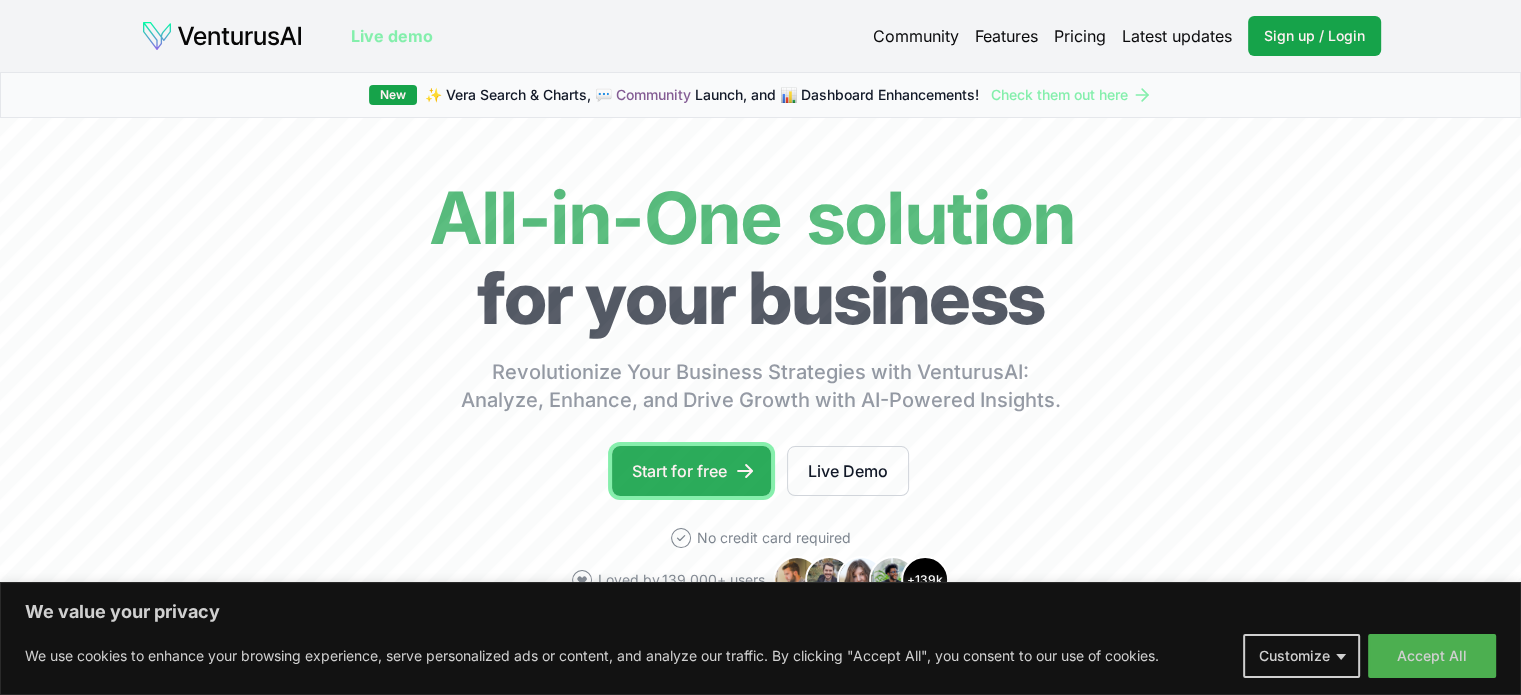 click on "Start for free" at bounding box center (691, 471) 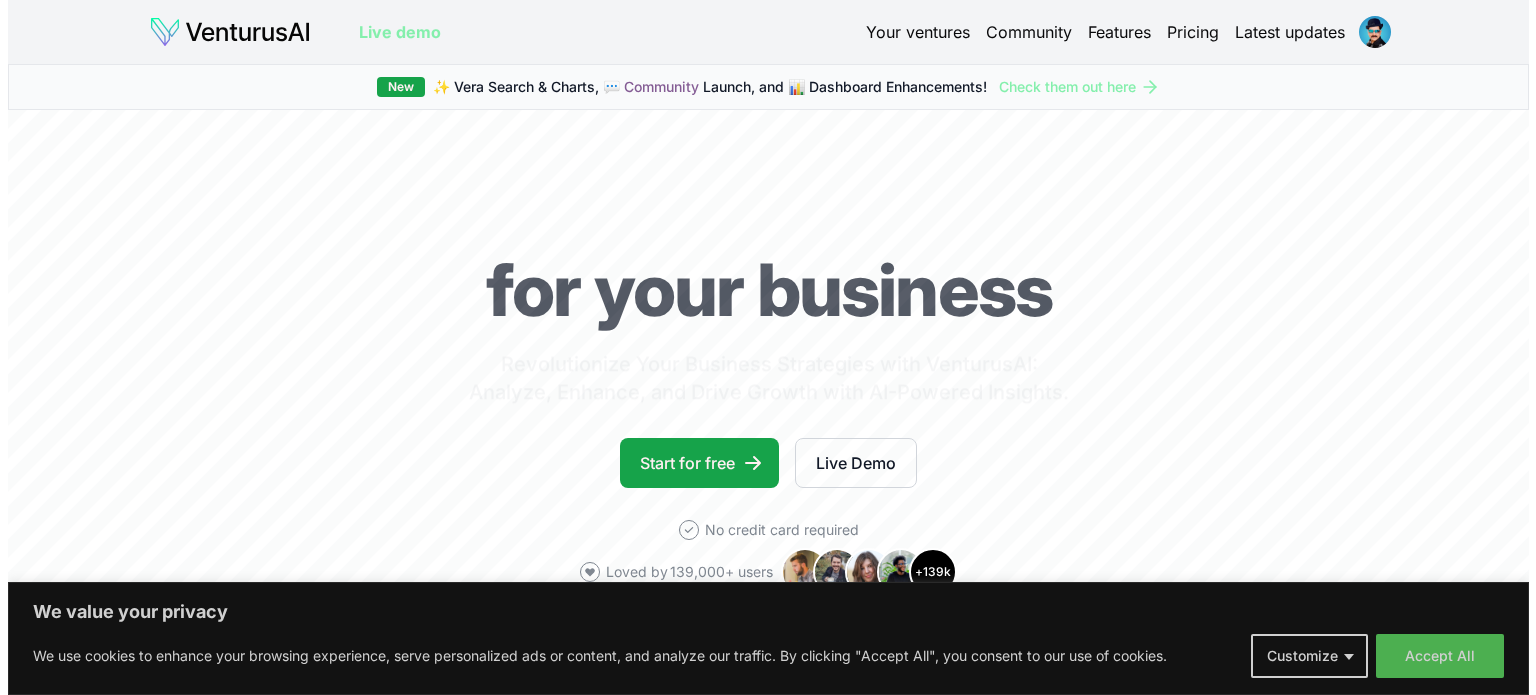 scroll, scrollTop: 0, scrollLeft: 0, axis: both 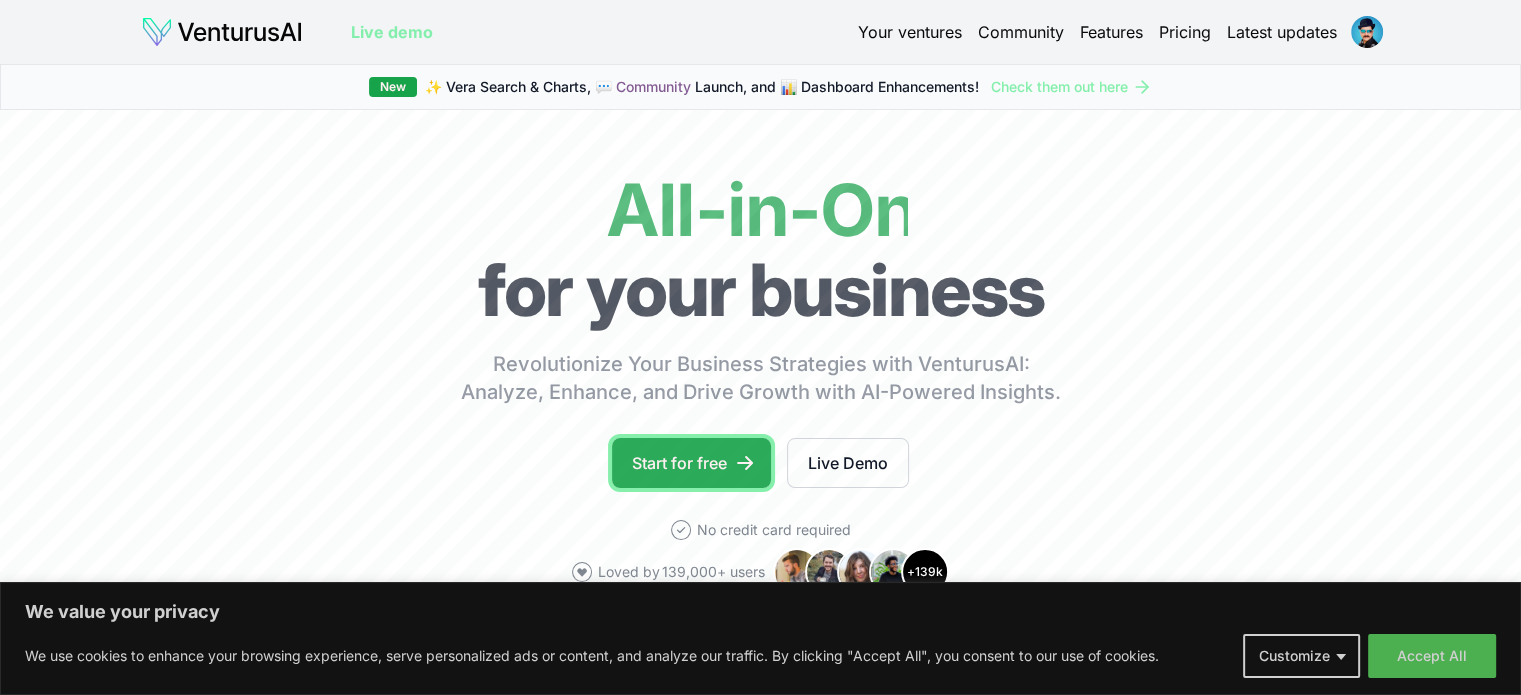 click on "Start for free" at bounding box center (691, 463) 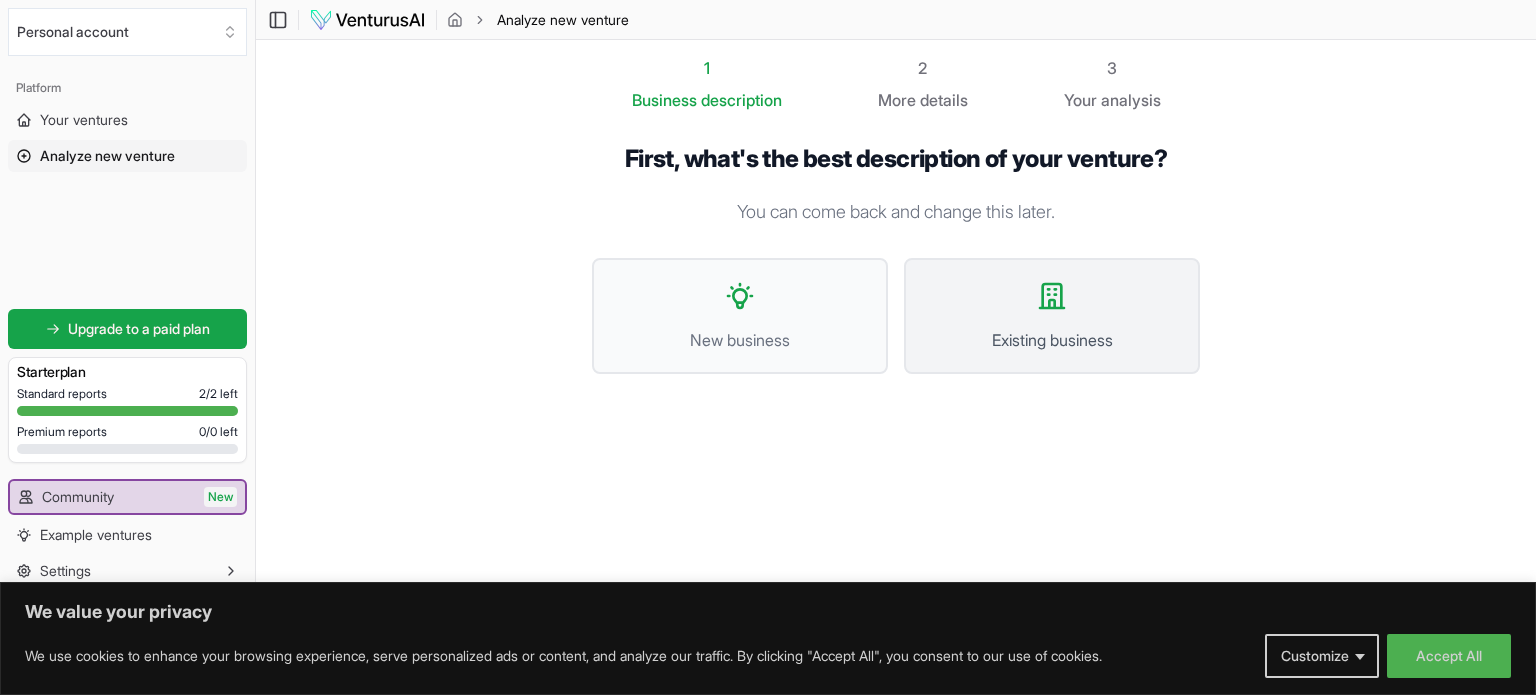 click on "Existing business" at bounding box center [1052, 316] 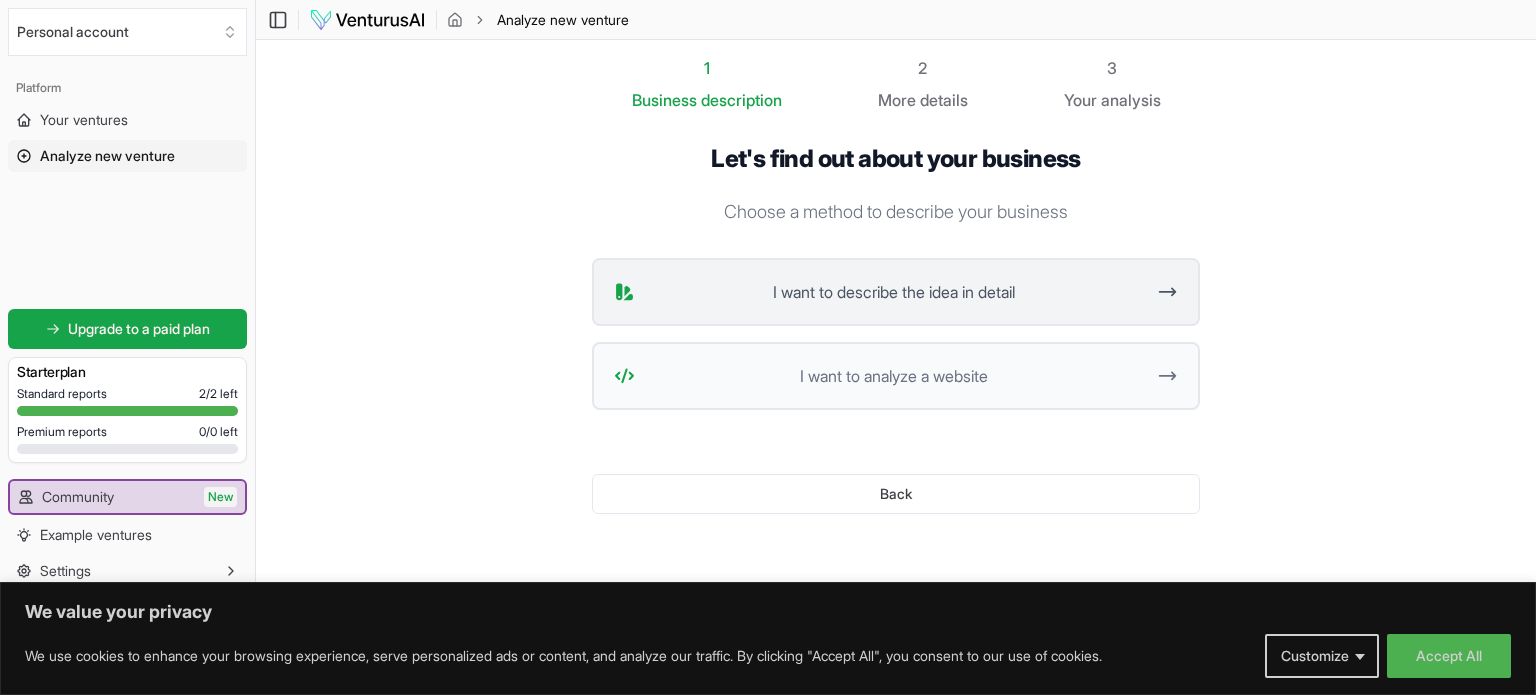 click on "I want to describe the idea in detail" at bounding box center (893, 292) 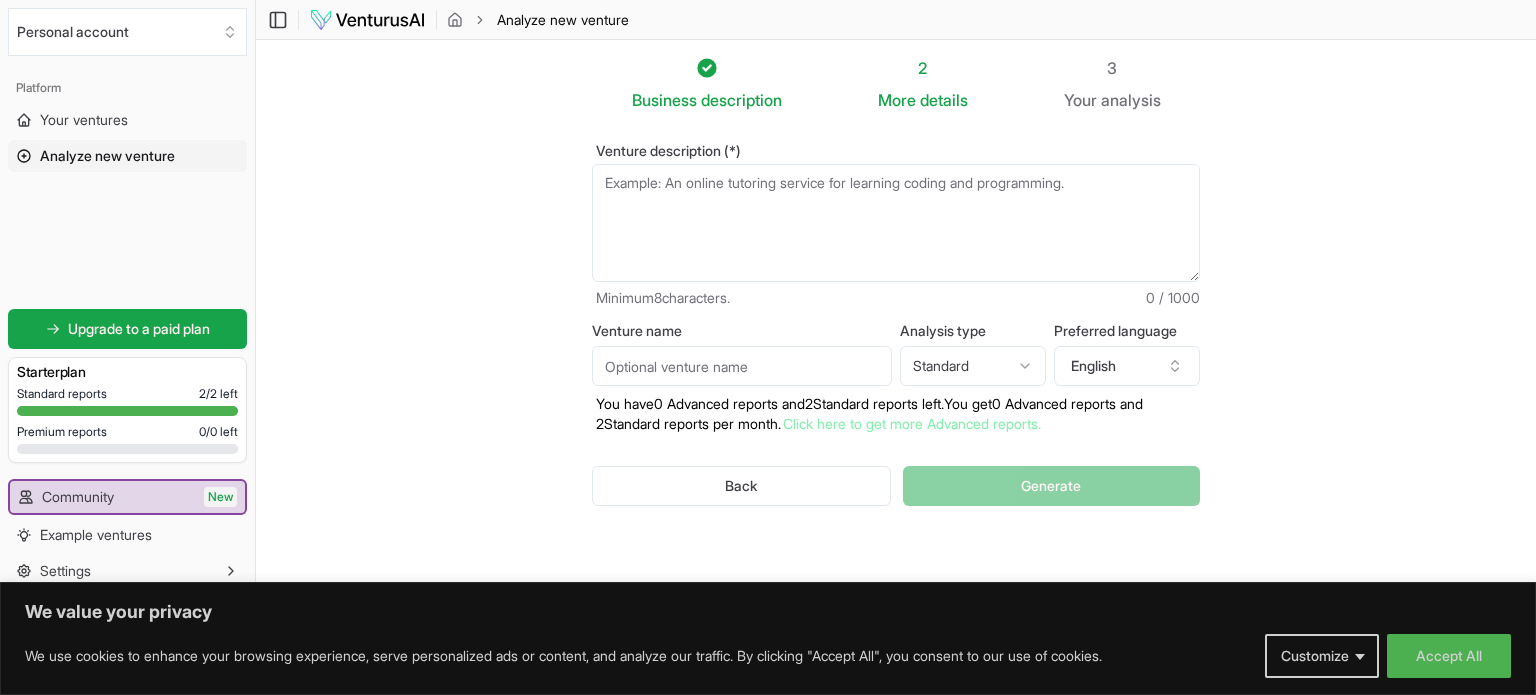 click on "Venture description (*)" at bounding box center (896, 223) 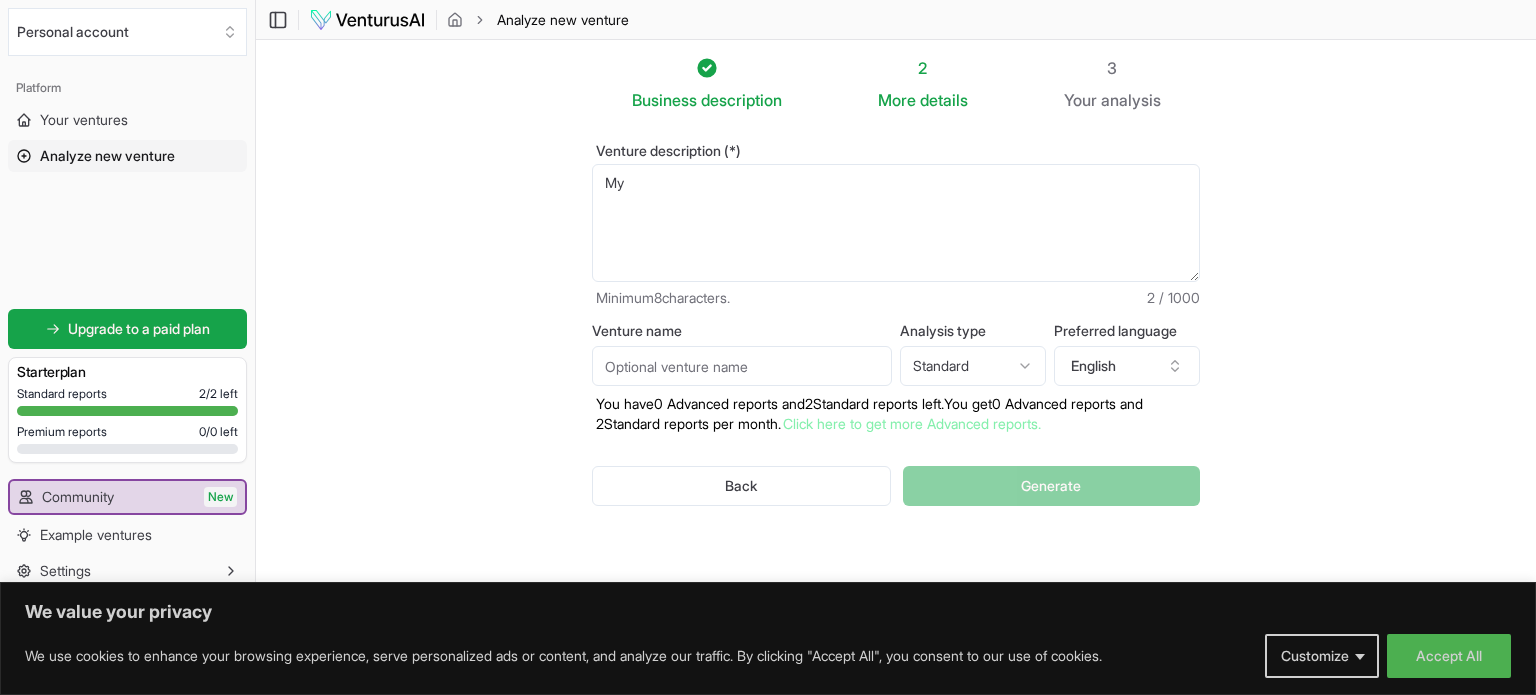 type on "M" 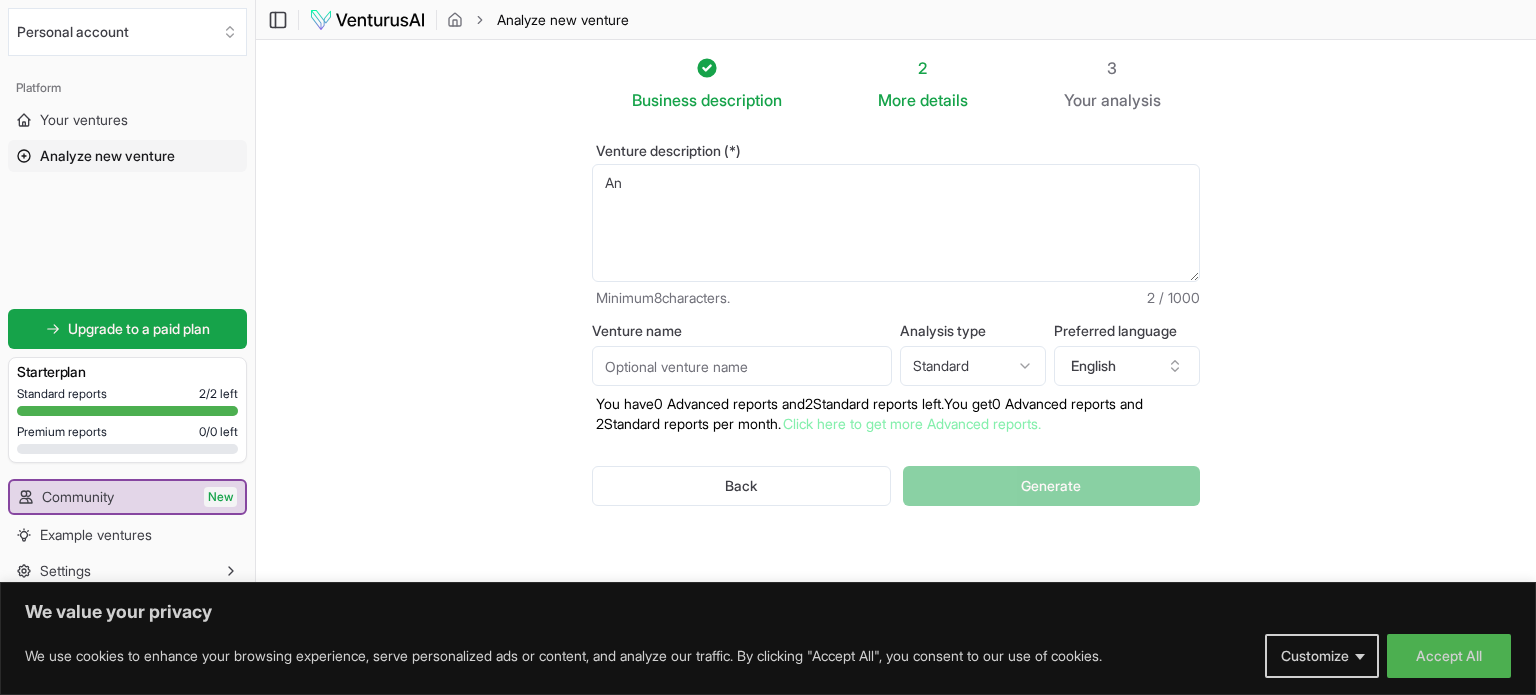 type on "A" 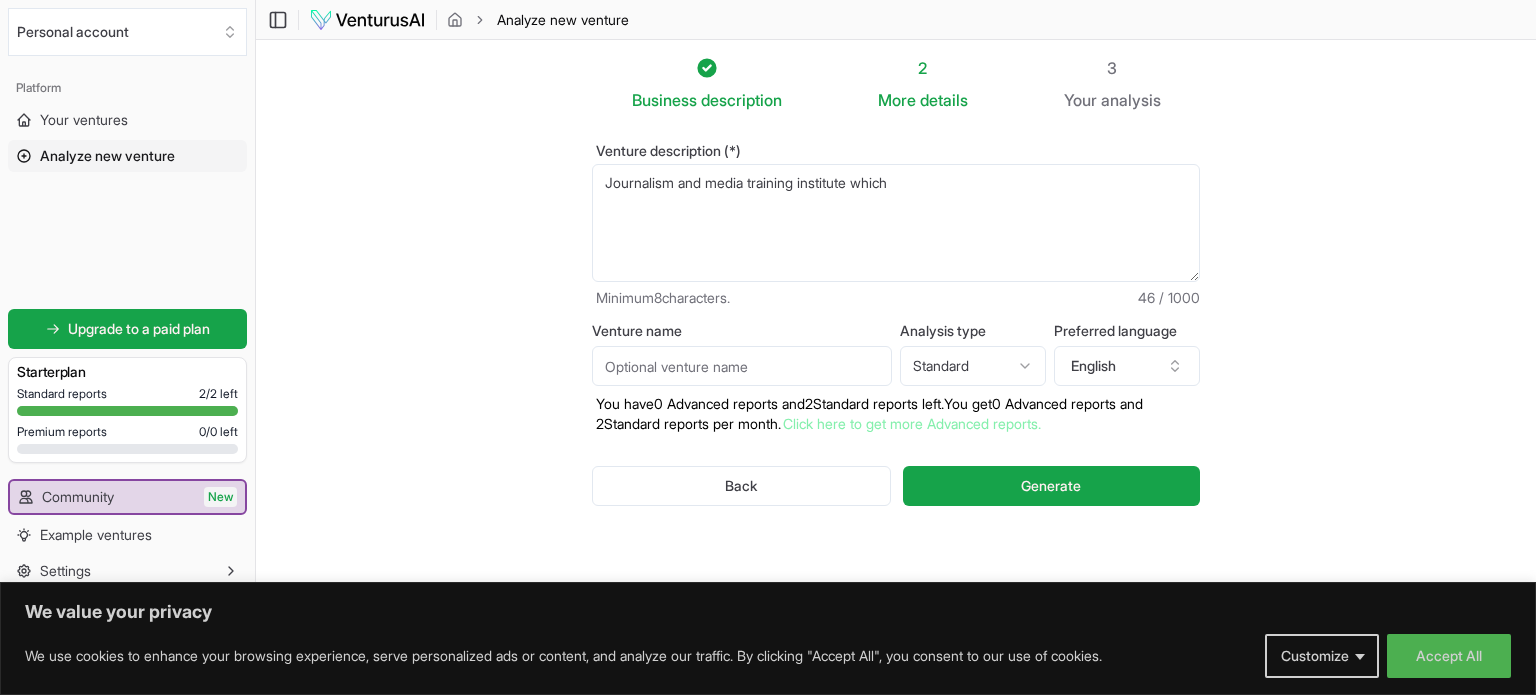 click on "Journalism and media training institute which" at bounding box center (896, 223) 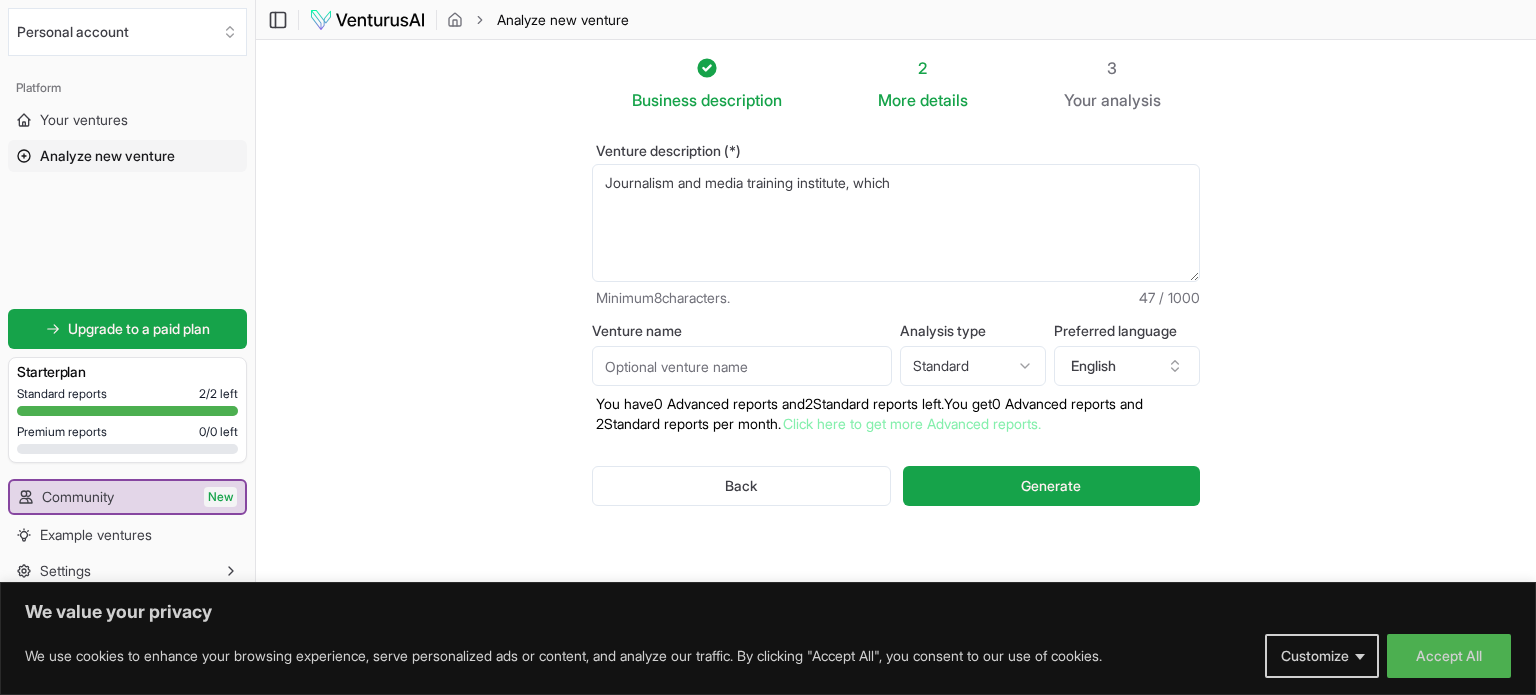 click on "Journalism and media training institute, which" at bounding box center [896, 223] 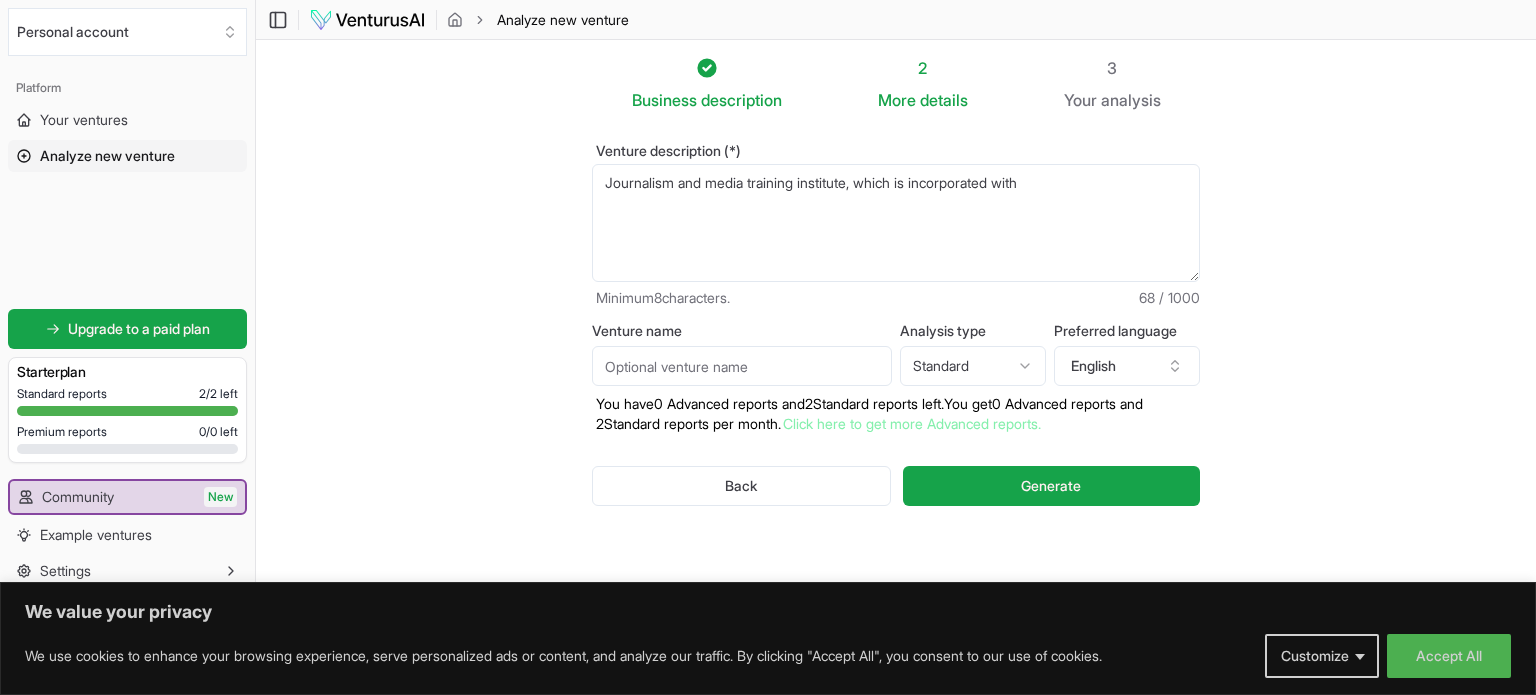 click on "Journalism and media training institute, which is incorporated with" at bounding box center [896, 223] 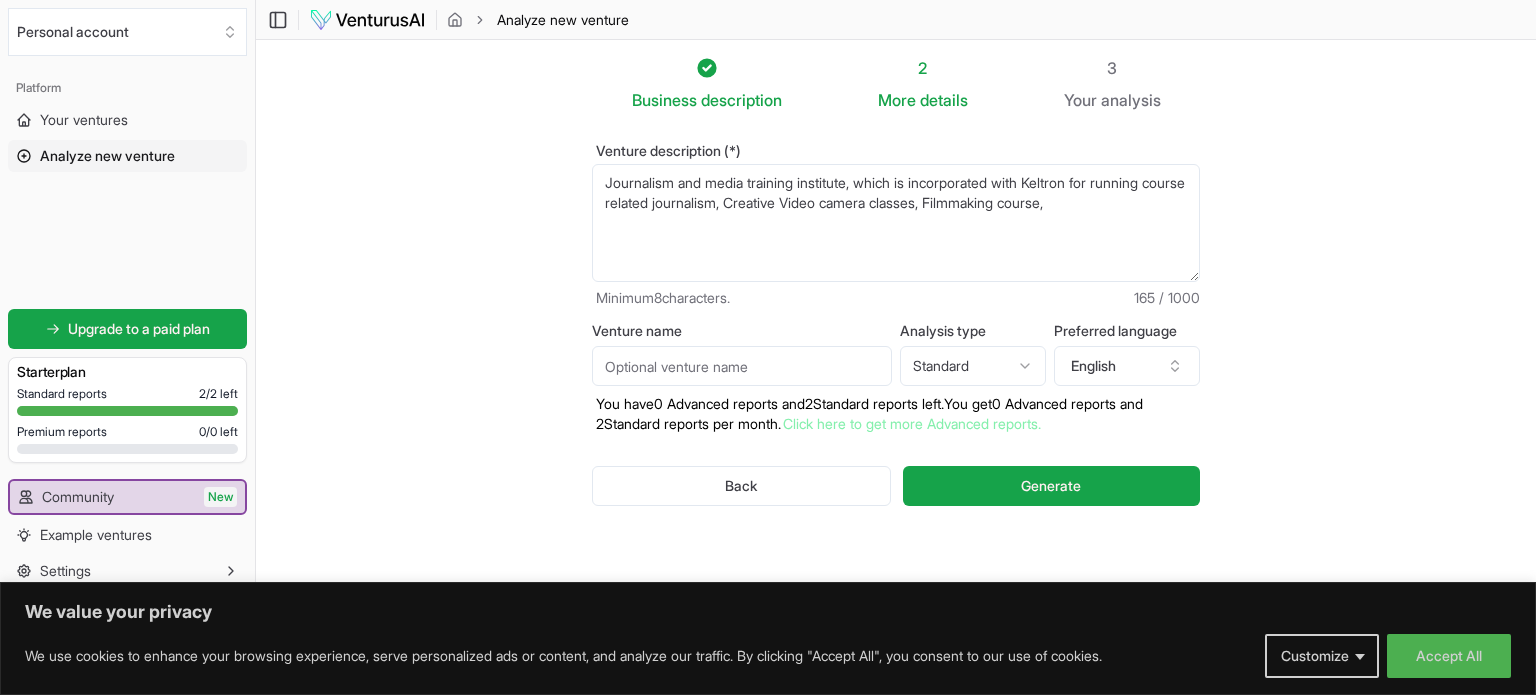 click on "Journalism and media training institute, which is incorporated with Keltron for running course related journalism, Creative Video camera classes, Filmmaking course," at bounding box center [896, 223] 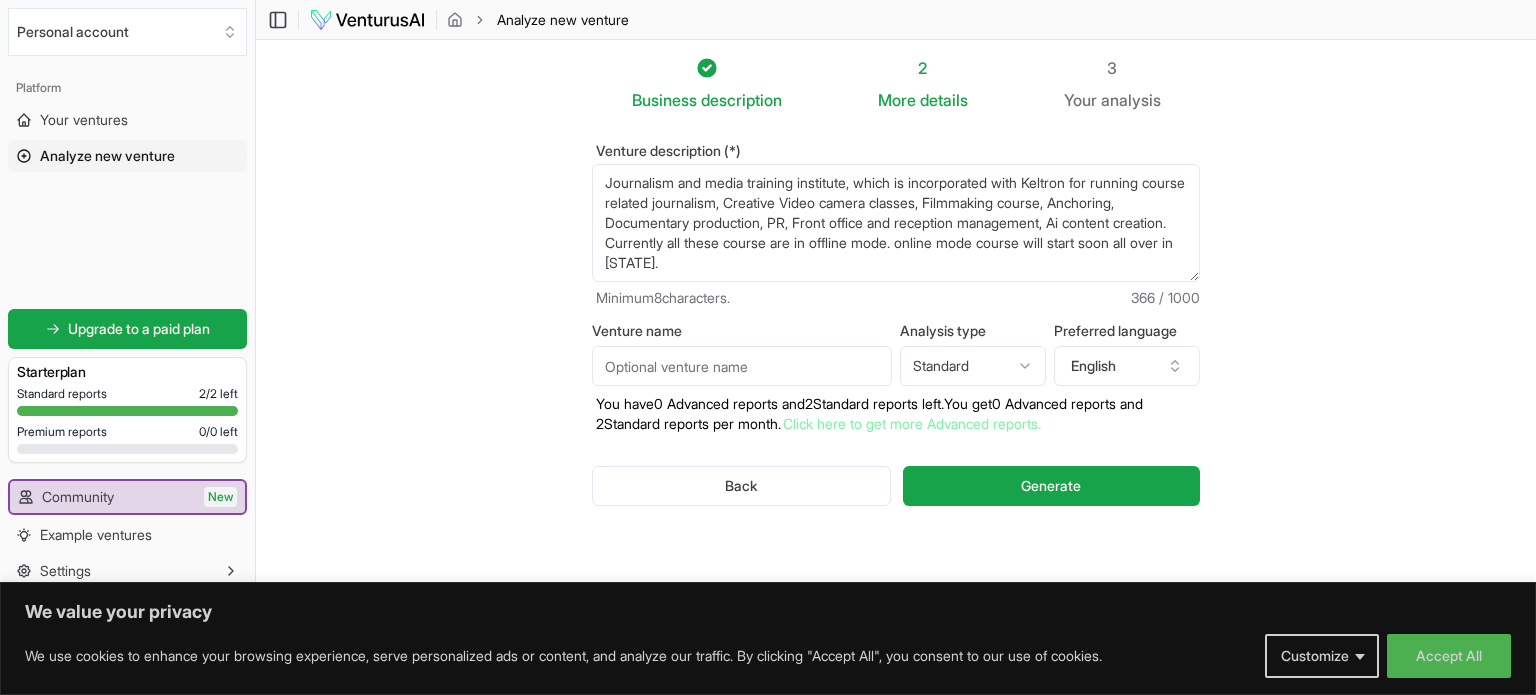 click on "Journalism and media training institute, which is incorporated with Keltron for running course related journalism, Creative Video camera classes, Filmmaking course, Anchoring, Documentary production, PR, Front office and reception management, Ai content creation. Currently all these course are in offline mode. online mode course will start soon all over in [STATE]." at bounding box center (896, 223) 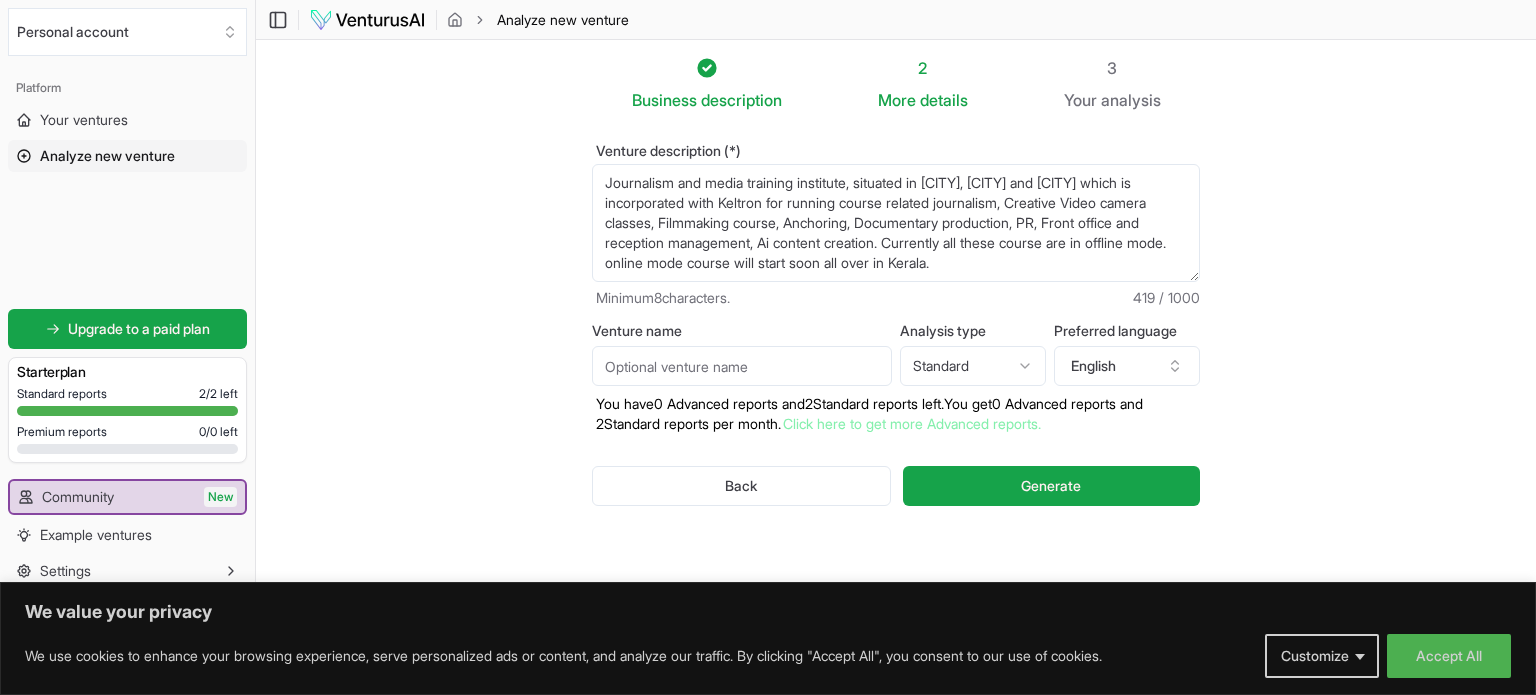 click on "Journalism and media training institute, situated in [CITY], [CITY] and [CITY] which is incorporated with Keltron for running course related journalism, Creative Video camera classes, Filmmaking course, Anchoring, Documentary production, PR, Front office and reception management, Ai content creation. Currently all these course are in offline mode. online mode course will start soon all over in Kerala." at bounding box center (896, 223) 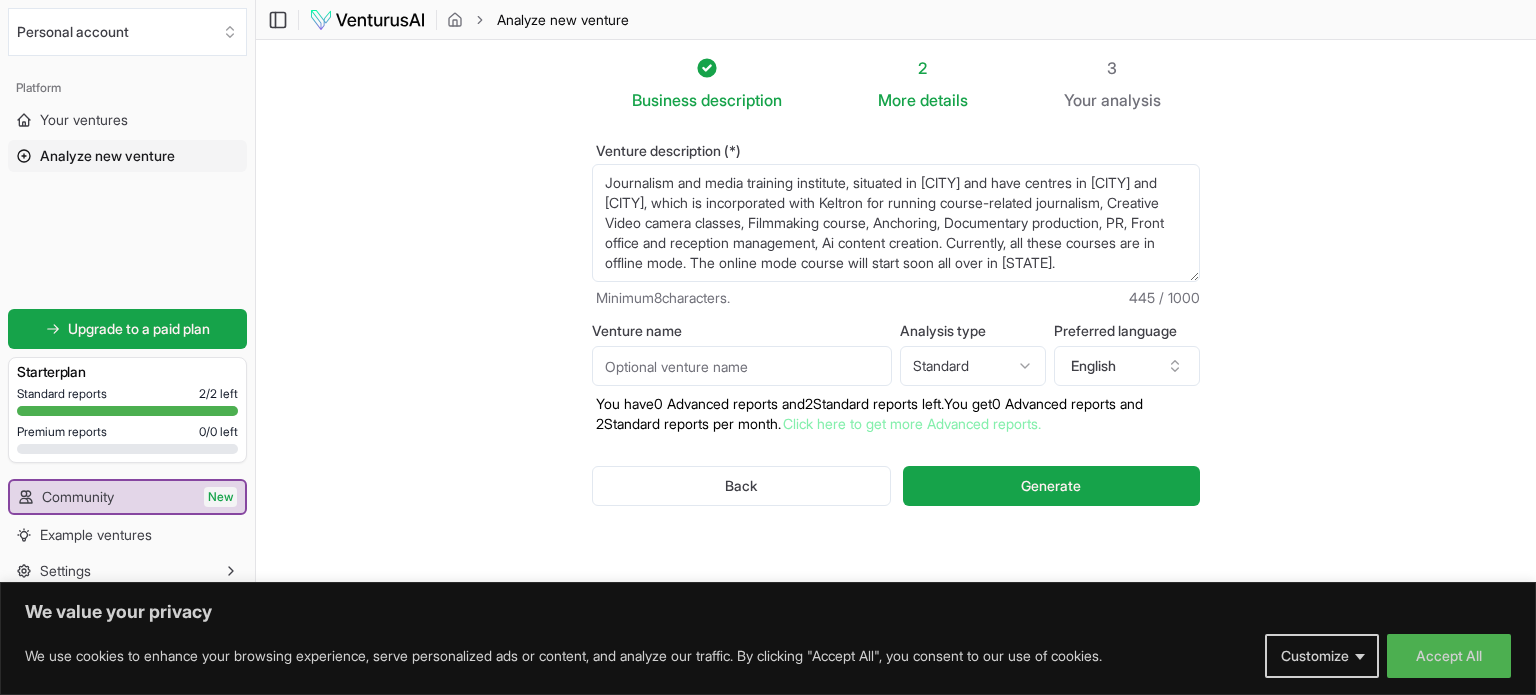 scroll, scrollTop: 0, scrollLeft: 0, axis: both 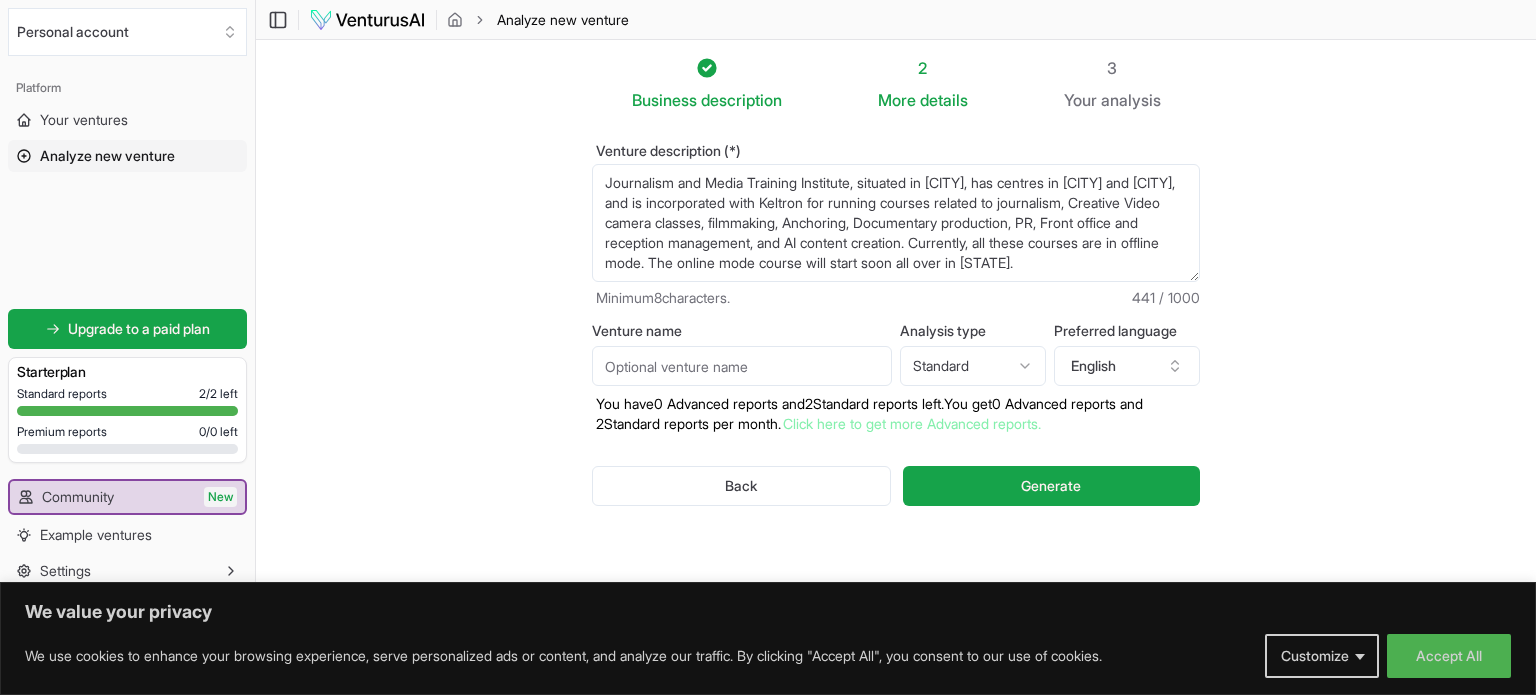 type on "Journalism and Media Training Institute, situated in [CITY], has centres in [CITY] and [CITY], and is incorporated with Keltron for running courses related to journalism, Creative Video camera classes, filmmaking, Anchoring, Documentary production, PR, Front office and reception management, and AI content creation. Currently, all these courses are in offline mode. The online mode course will start soon all over in [STATE]." 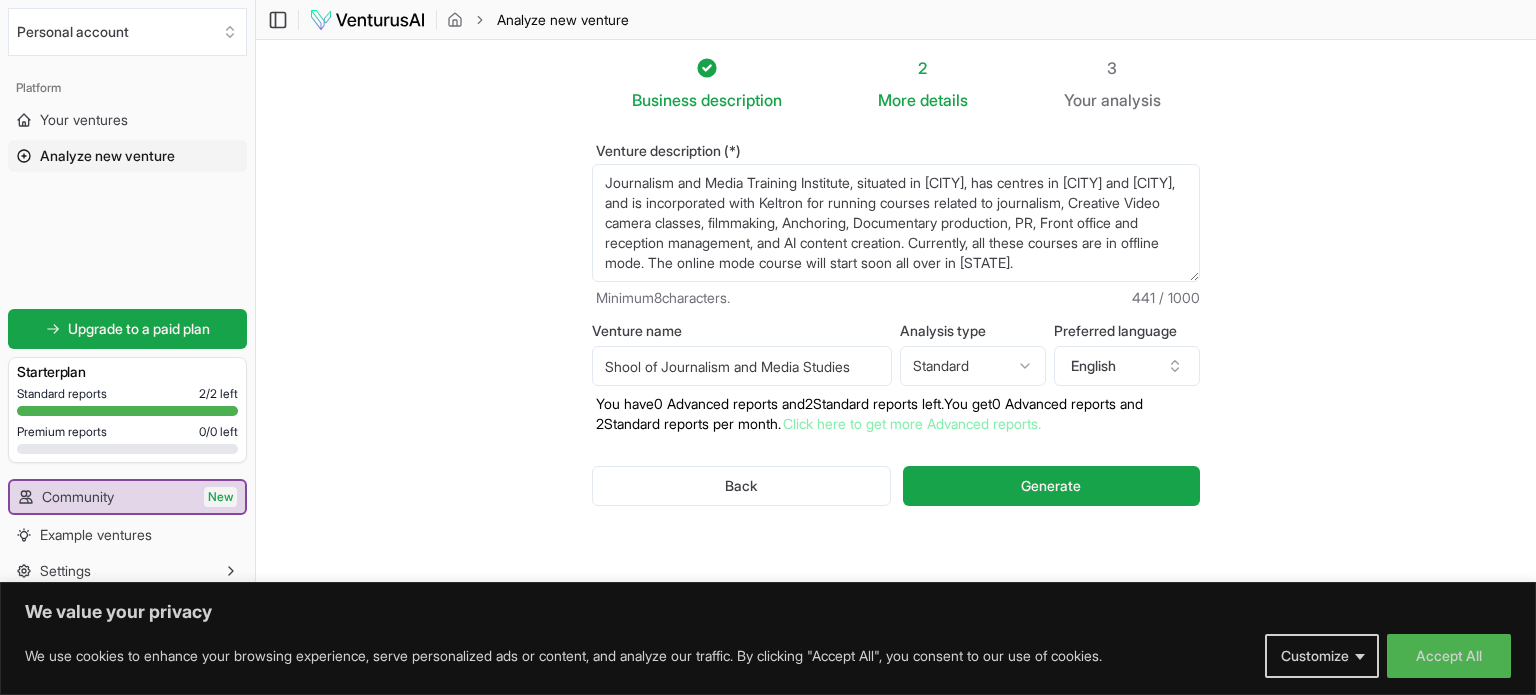type on "Shool of Journalism and Media Studies" 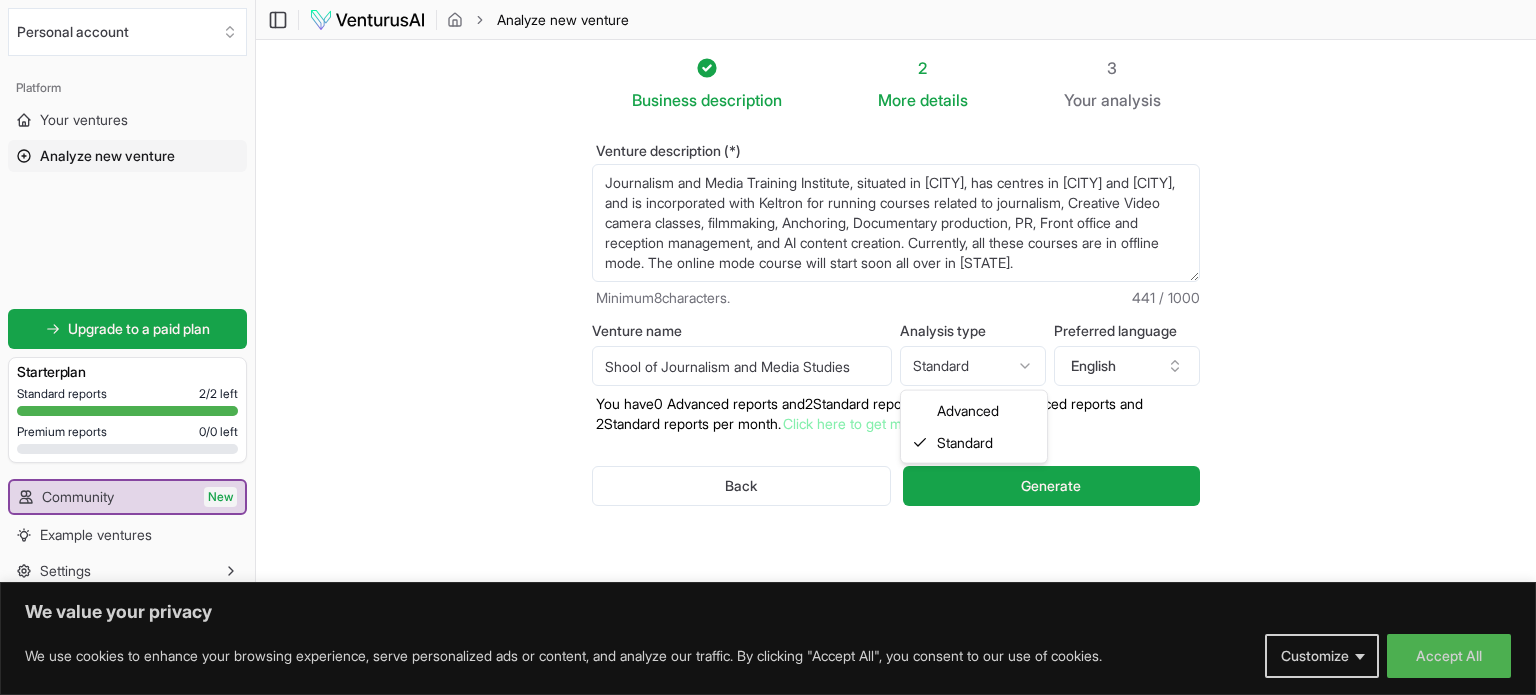 click on "We value your privacy We use cookies to enhance your browsing experience, serve personalized ads or content, and analyze our traffic. By clicking "Accept All", you consent to our use of cookies. Customize Accept All Customize Consent Preferences We use cookies to help you navigate efficiently and perform certain functions. You will find detailed information about all cookies under each consent category below. The cookies that are categorized as "Necessary" are stored on your browser as they are essential for enabling the basic functionalities of the site. ... Show more Necessary Always Active Necessary cookies are required to enable the basic features of this site, such as providing secure log-in or adjusting your consent preferences. These cookies do not store any personally identifiable data. Cookie cookieyes-consent Duration 1 year Description Cookie __cf_bm Duration 1 hour Description This cookie, set by Cloudflare, is used to support Cloudflare Bot Management. Cookie _cfuvid Duration session lidc" at bounding box center [768, 347] 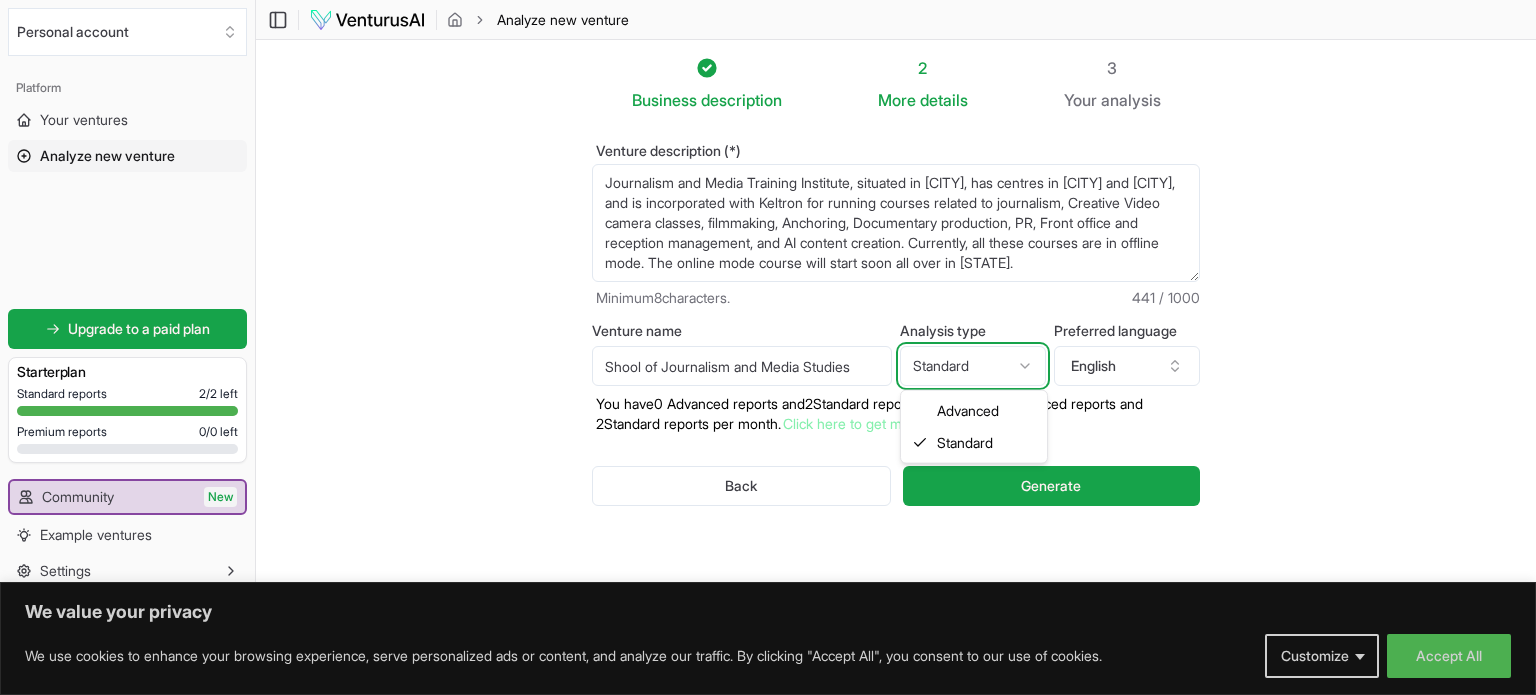 click on "We value your privacy We use cookies to enhance your browsing experience, serve personalized ads or content, and analyze our traffic. By clicking "Accept All", you consent to our use of cookies. Customize Accept All Customize Consent Preferences We use cookies to help you navigate efficiently and perform certain functions. You will find detailed information about all cookies under each consent category below. The cookies that are categorized as "Necessary" are stored on your browser as they are essential for enabling the basic functionalities of the site. ... Show more Necessary Always Active Necessary cookies are required to enable the basic features of this site, such as providing secure log-in or adjusting your consent preferences. These cookies do not store any personally identifiable data. Cookie cookieyes-consent Duration 1 year Description Cookie __cf_bm Duration 1 hour Description This cookie, set by Cloudflare, is used to support Cloudflare Bot Management. Cookie _cfuvid Duration session lidc" at bounding box center (768, 347) 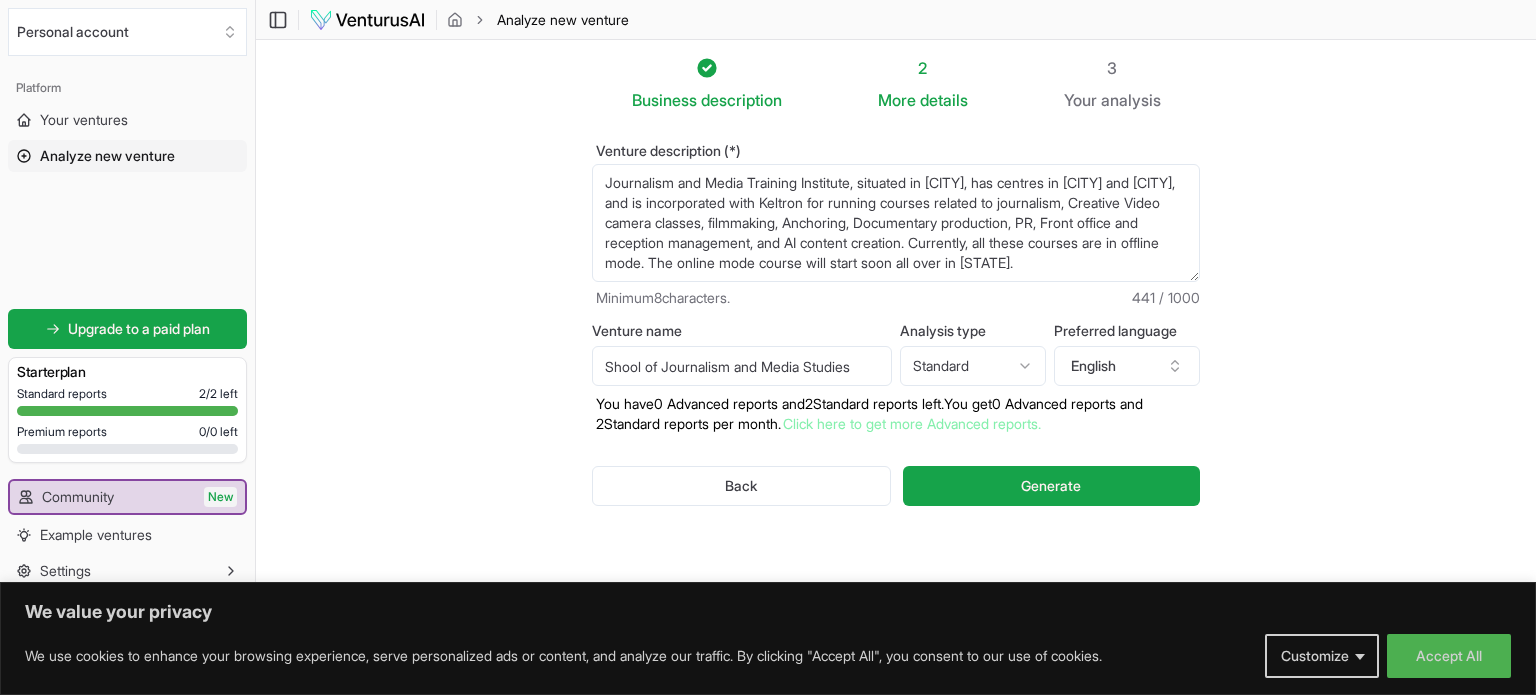click 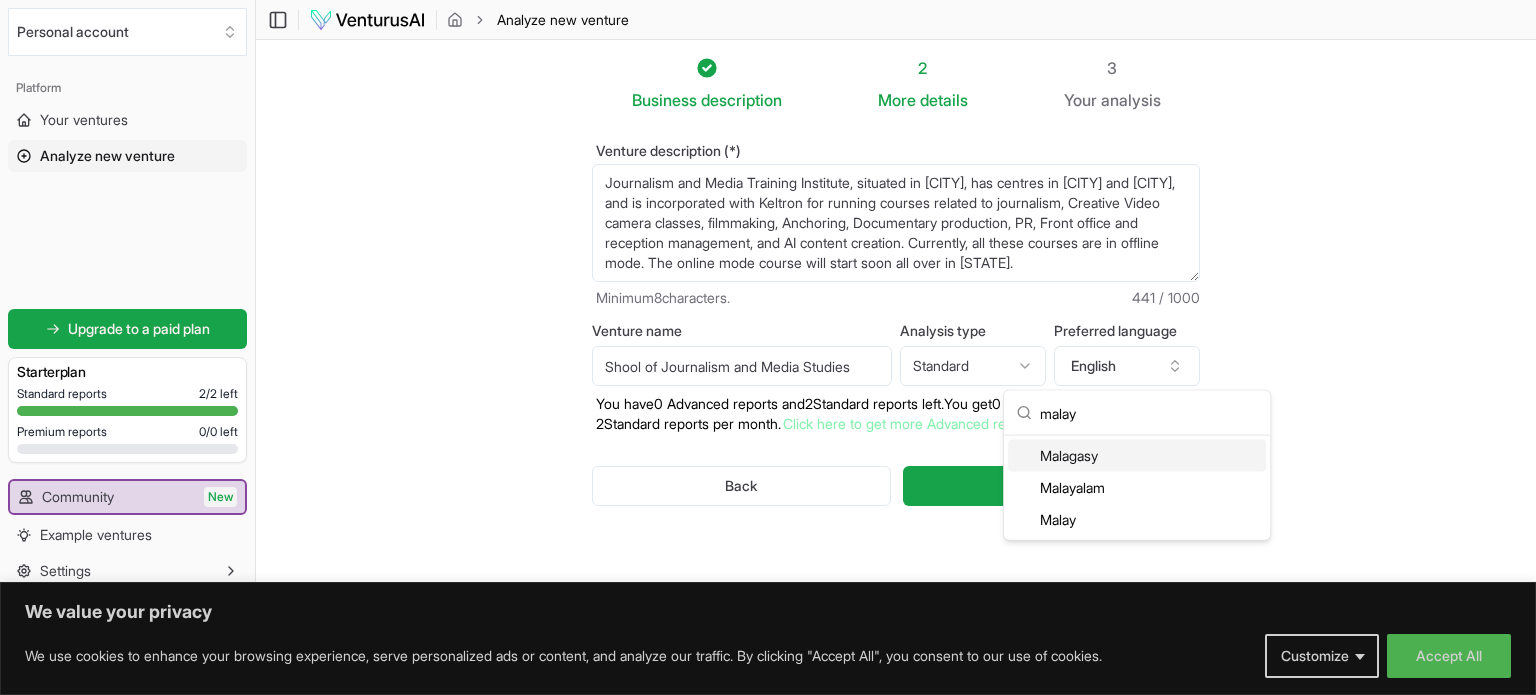 click on "malay" at bounding box center (1149, 413) 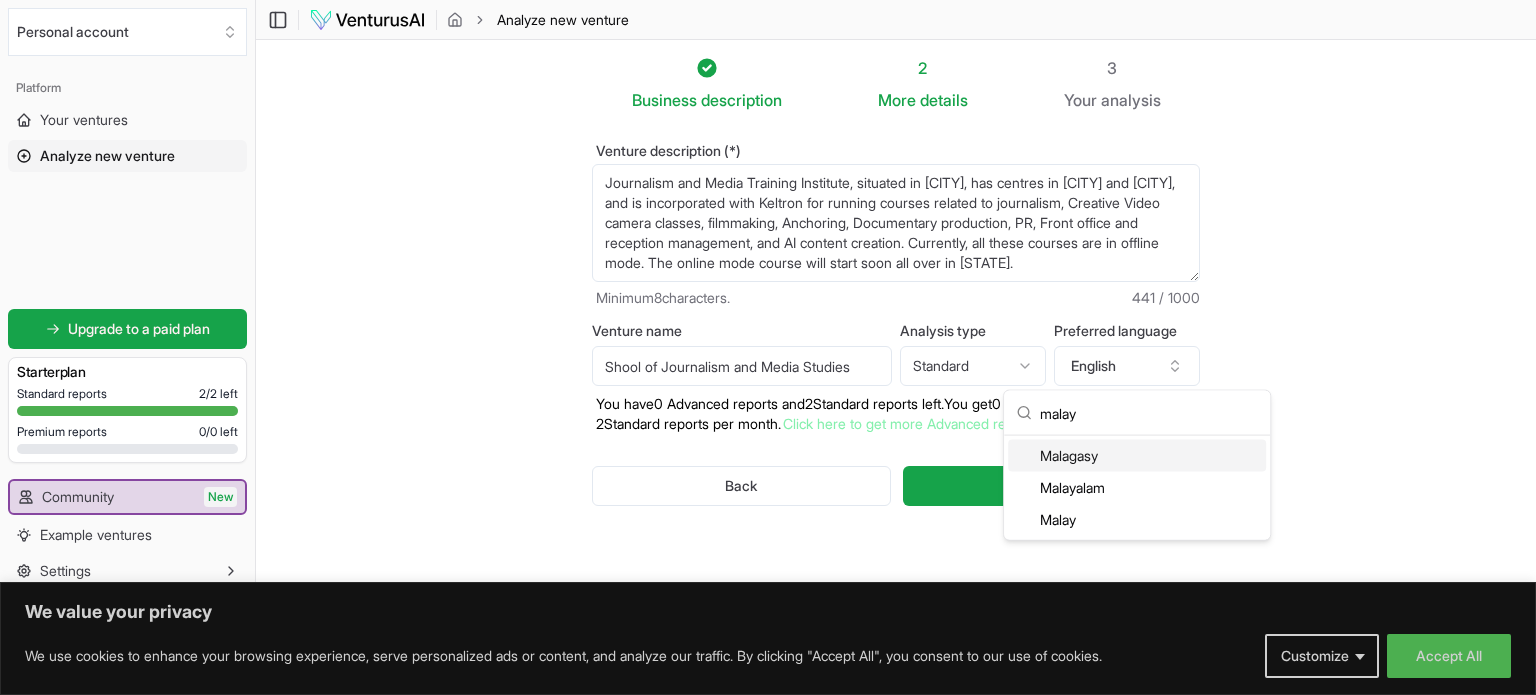 click on "Business   description 2 More   details 3 Your   analysis Venture description (*) Journalism and Media Training Institute, situated in [CITY], has centres in [CITY] and [CITY], and is incorporated with Keltron for running courses related to journalism, Creative Video camera classes, filmmaking, Anchoring, Documentary production, PR, Front office and reception management, and AI content creation. Currently, all these courses are in offline mode. The online mode course will start soon all over in [STATE]. Minimum  8  characters. 441 / 1000 Venture name Shool of Journalism and Media Studies Analysis type Standard Advanced Standard Preferred language English You have  0   Advanced reports   and  2  Standard reports left.  Y ou get  0   Advanced reports and   2  Standard reports per month. Click here to get more Advanced reports. Back Generate" at bounding box center (896, 317) 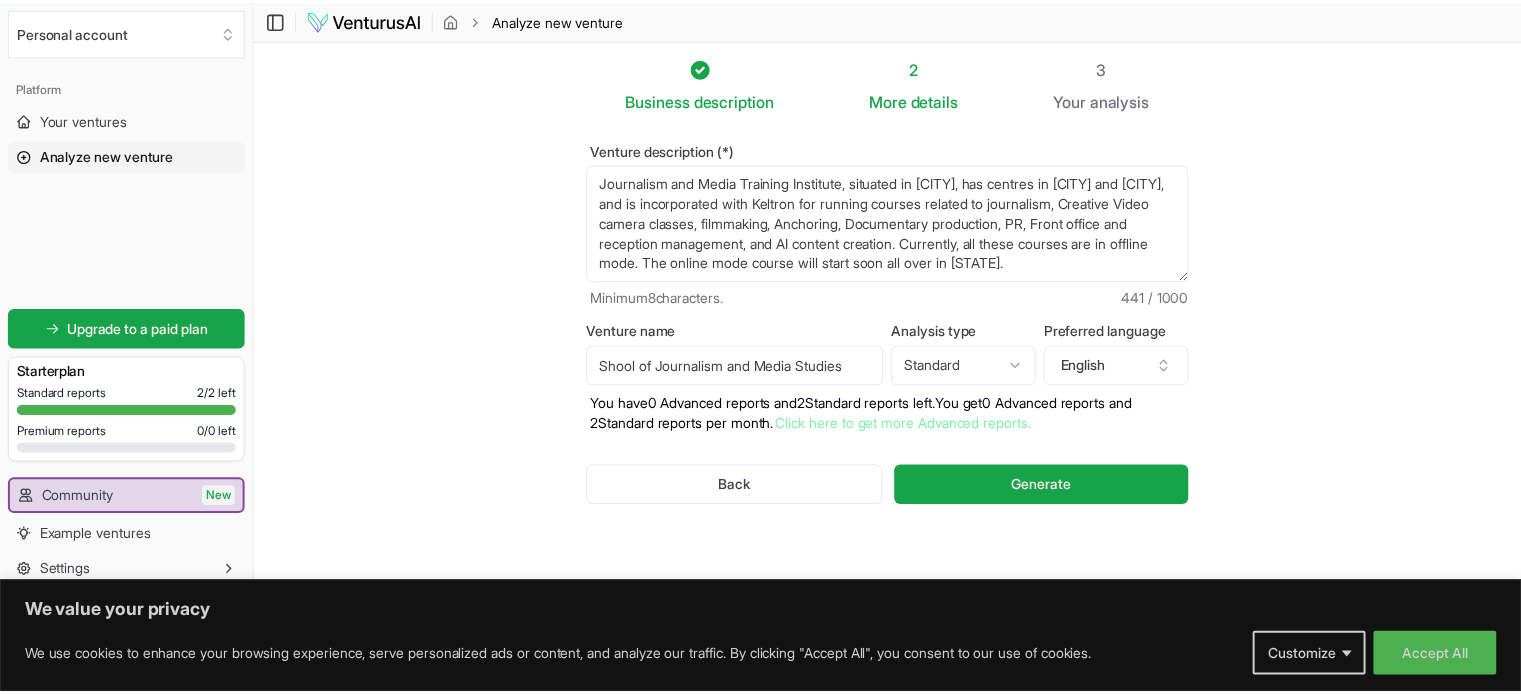 scroll, scrollTop: 20, scrollLeft: 0, axis: vertical 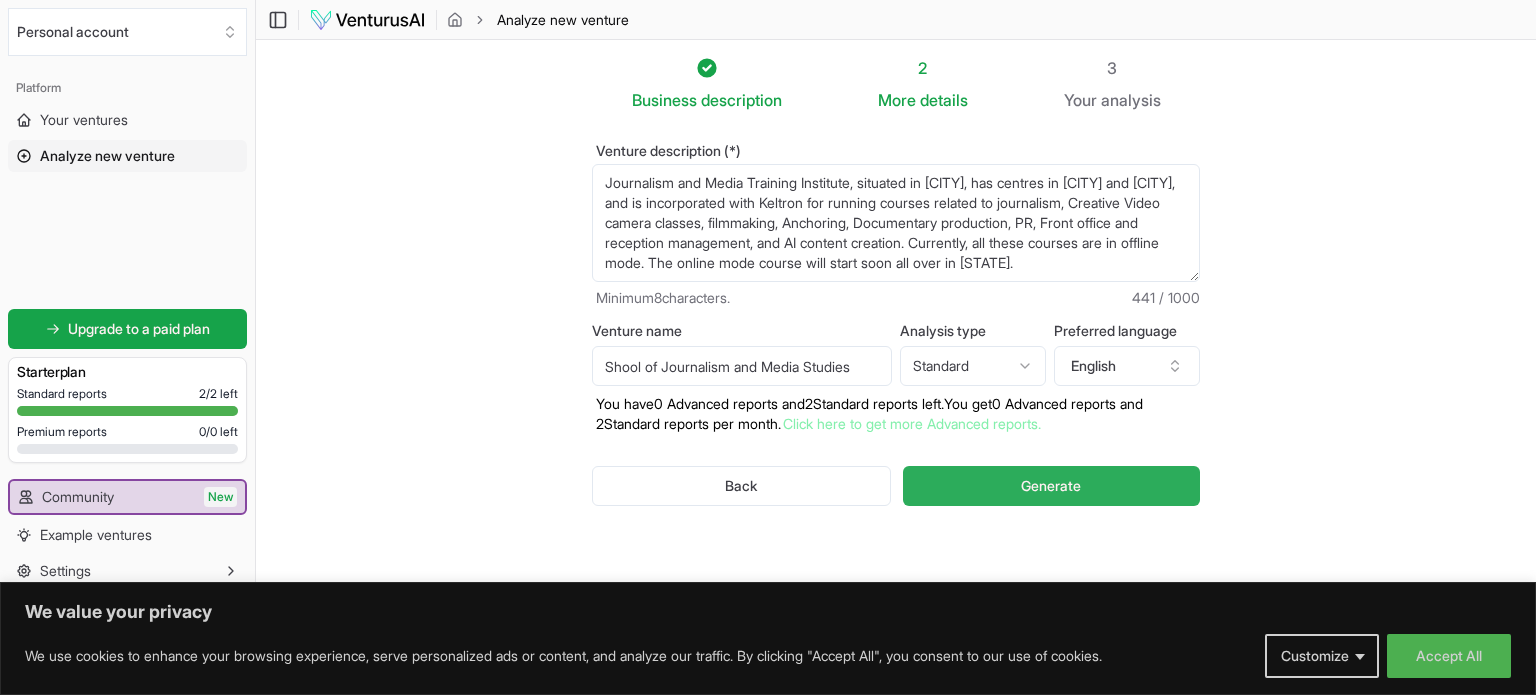 click on "Generate" at bounding box center (1051, 486) 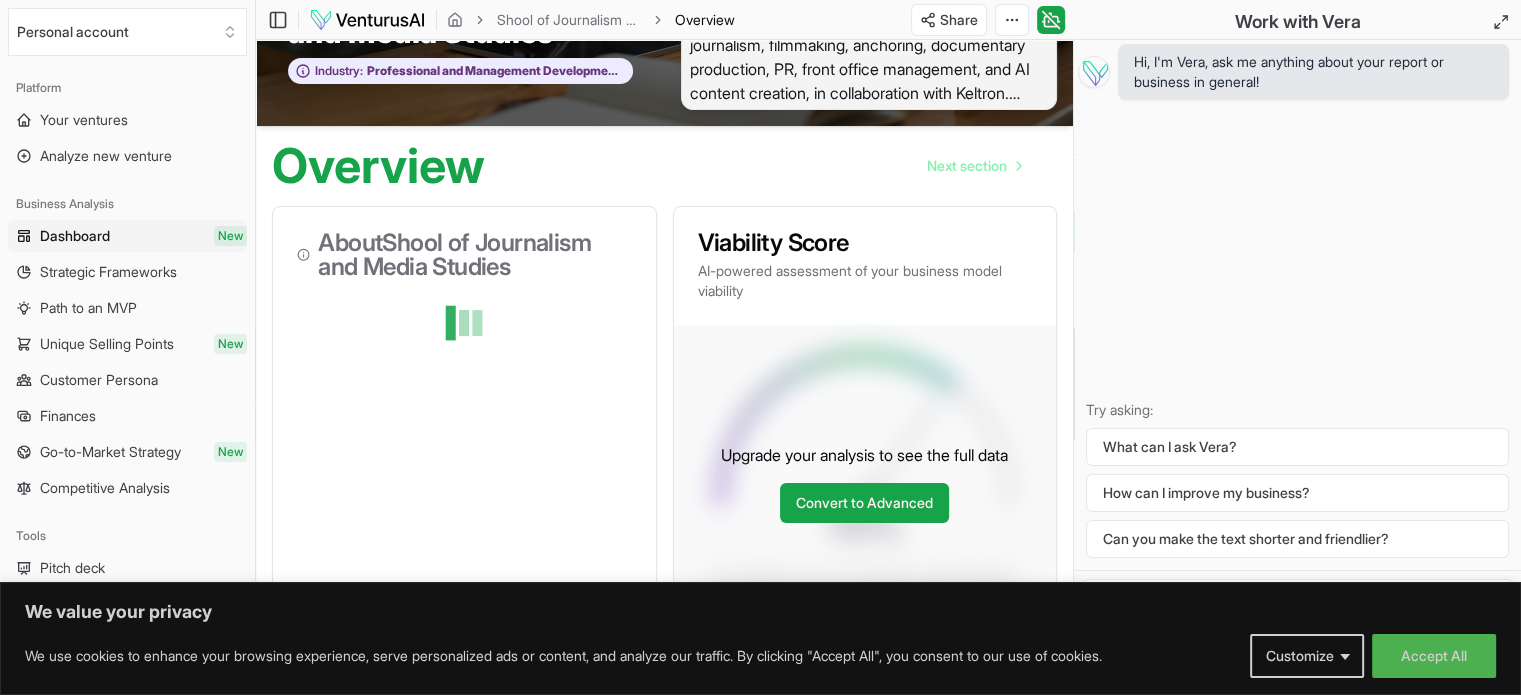 scroll, scrollTop: 0, scrollLeft: 0, axis: both 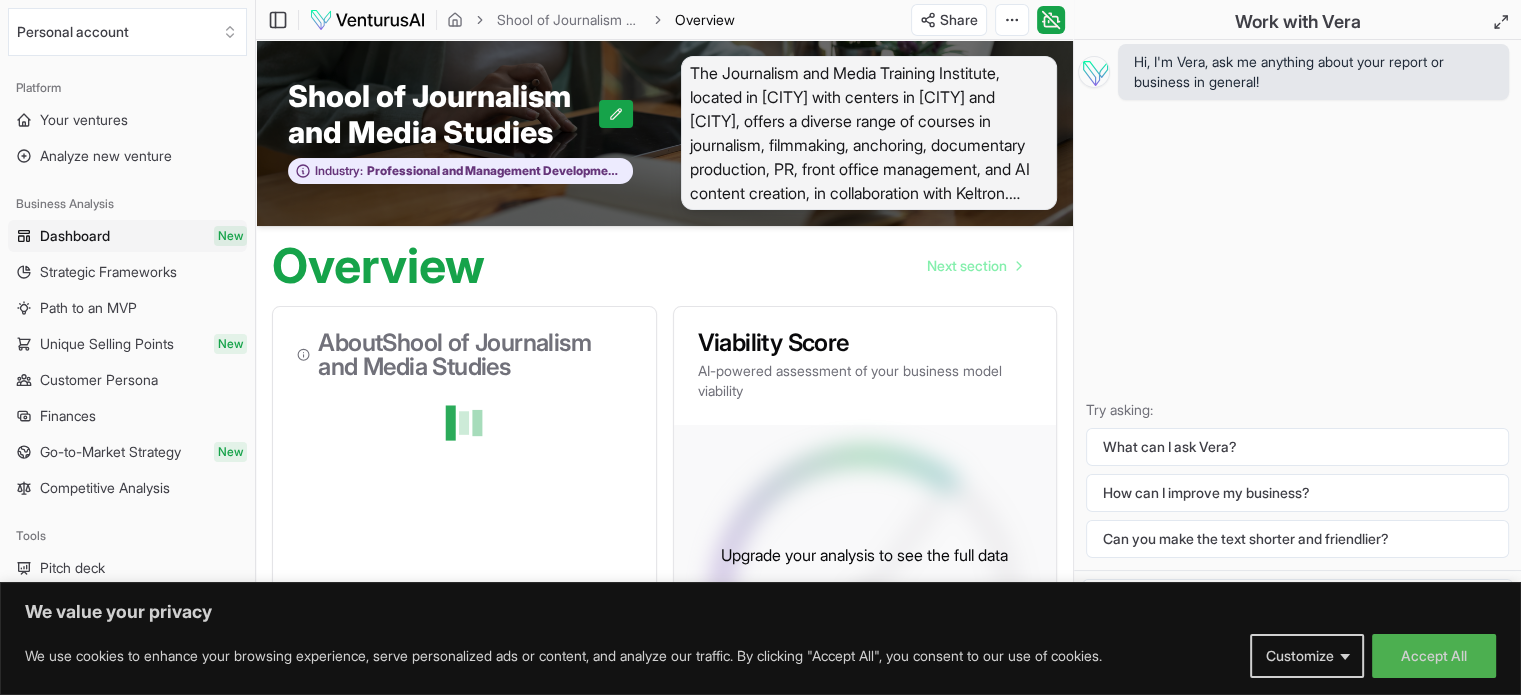 click on "The Journalism and Media Training Institute, located in [CITY] with centers in [CITY] and [CITY], offers a diverse range of courses in journalism, filmmaking, anchoring, documentary production, PR, front office management, and AI content creation, in collaboration with Keltron. Currently providing offline courses, the institute plans to introduce online classes across [STATE] soon." at bounding box center [869, 133] 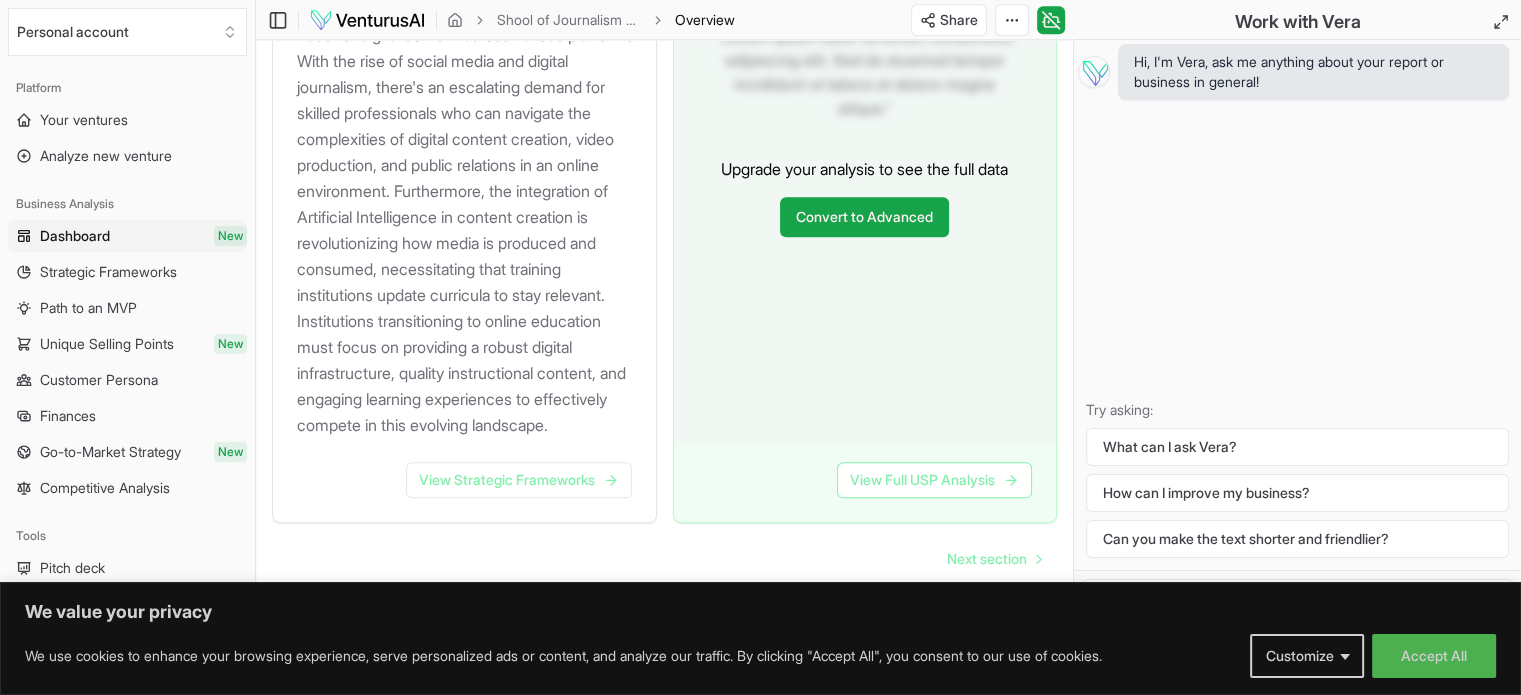 scroll, scrollTop: 2430, scrollLeft: 0, axis: vertical 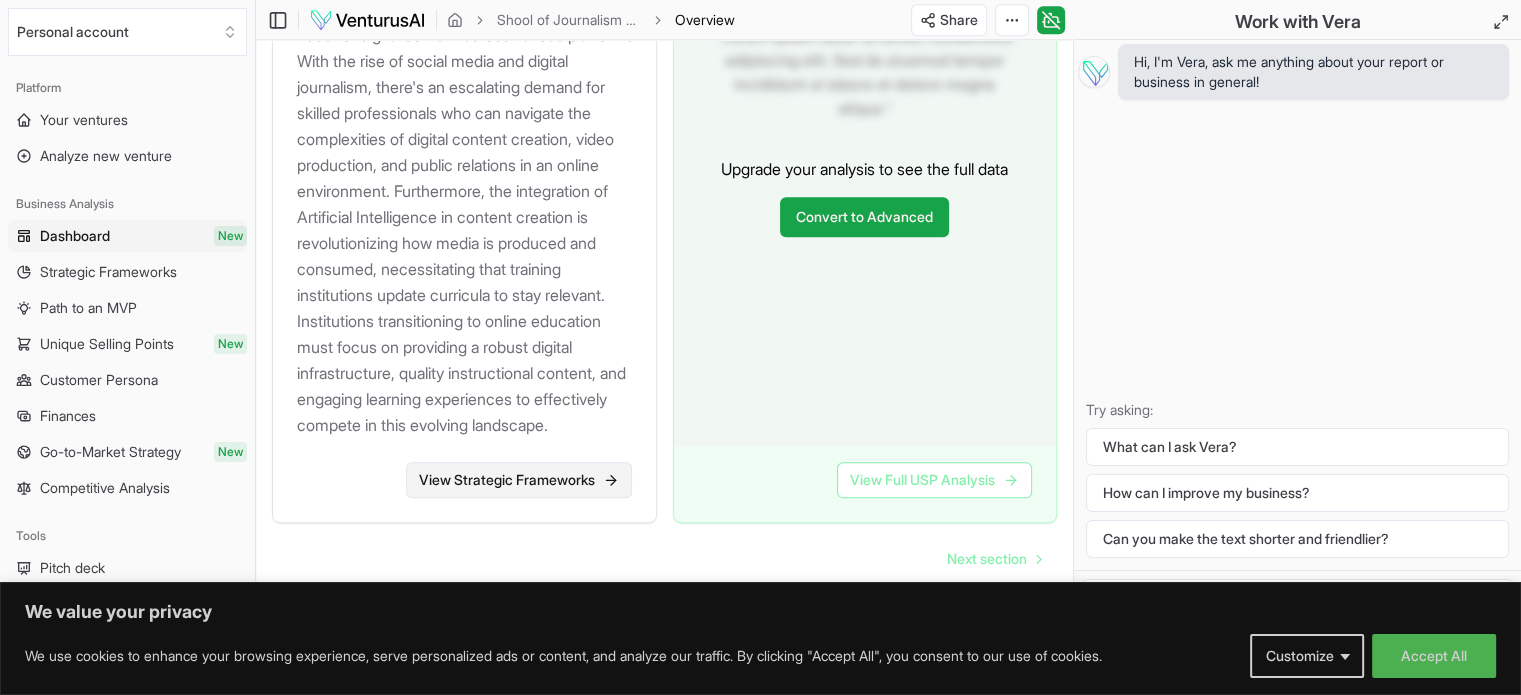 click on "View Strategic Frameworks" at bounding box center (519, 480) 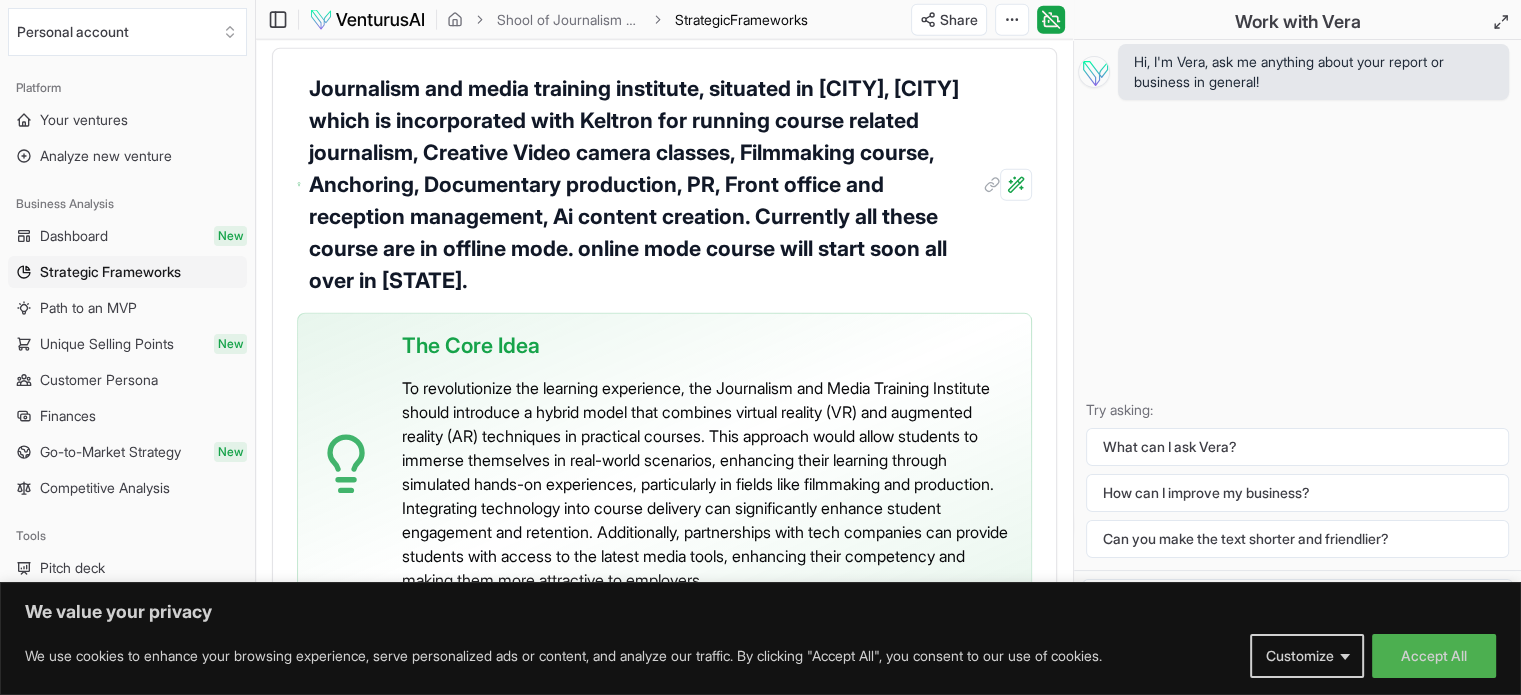 scroll, scrollTop: 4863, scrollLeft: 0, axis: vertical 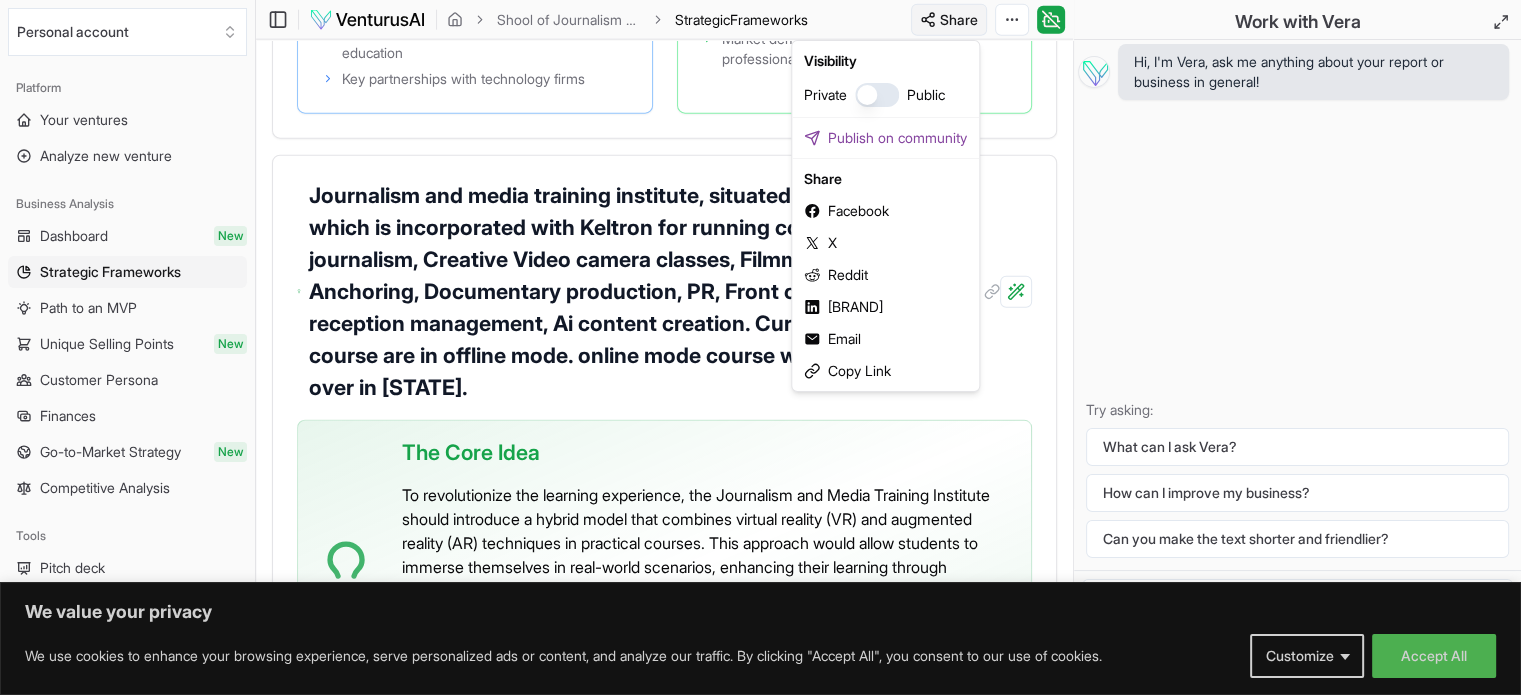 click on "We value your privacy We use cookies to enhance your browsing experience, serve personalized ads or content, and analyze our traffic. By clicking "Accept All", you consent to our use of cookies. Customize Accept All Customize Consent Preferences We use cookies to help you navigate efficiently and perform certain functions. You will find detailed information about all cookies under each consent category below. The cookies that are categorized as "Necessary" are stored on your browser as they are essential for enabling the basic functionalities of the site. ... Show more Necessary Always Active Necessary cookies are required to enable the basic features of this site, such as providing secure log-in or adjusting your consent preferences. These cookies do not store any personally identifiable data. Cookie cookieyes-consent Duration 1 year Description Cookie __cf_bm Duration 1 hour Description This cookie, set by Cloudflare, is used to support Cloudflare Bot Management. Cookie _cfuvid Duration session lidc" at bounding box center [760, -4516] 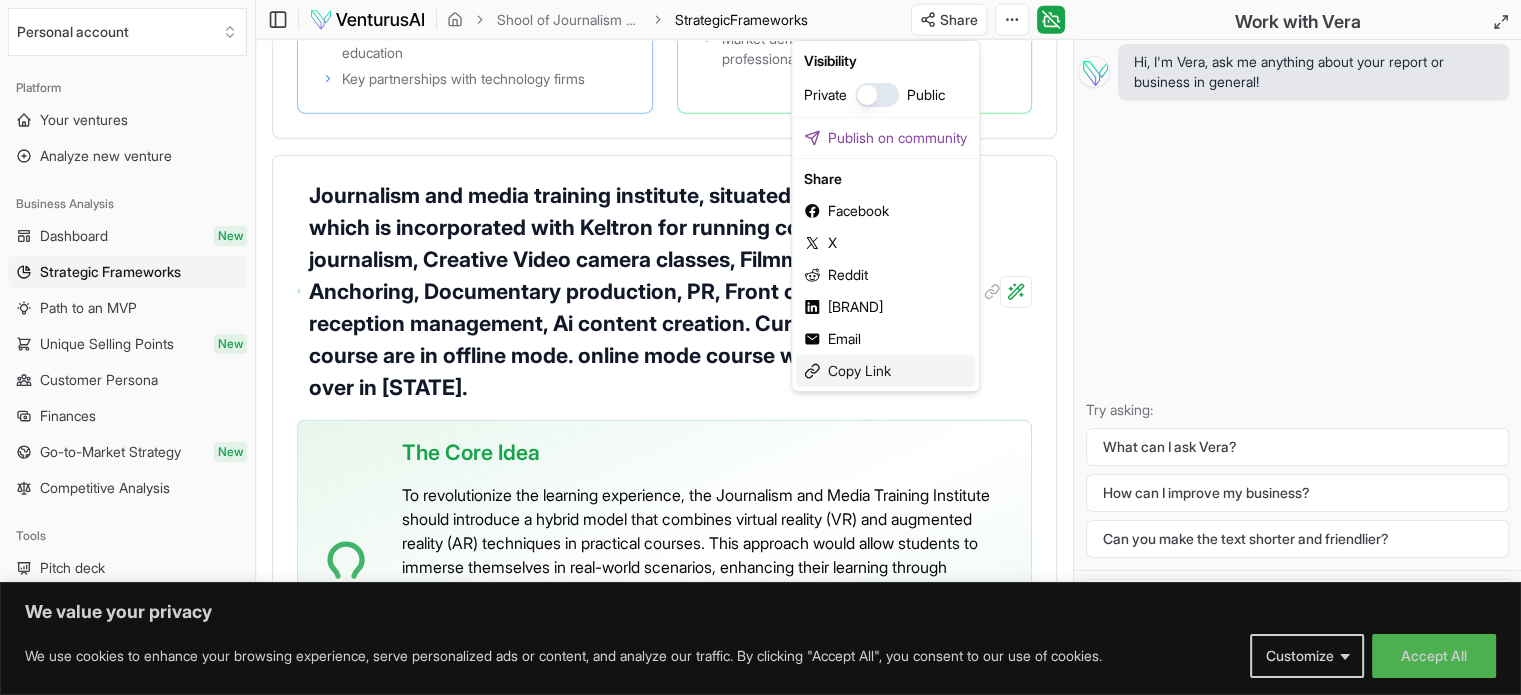 click on "Copy Link" at bounding box center (885, 371) 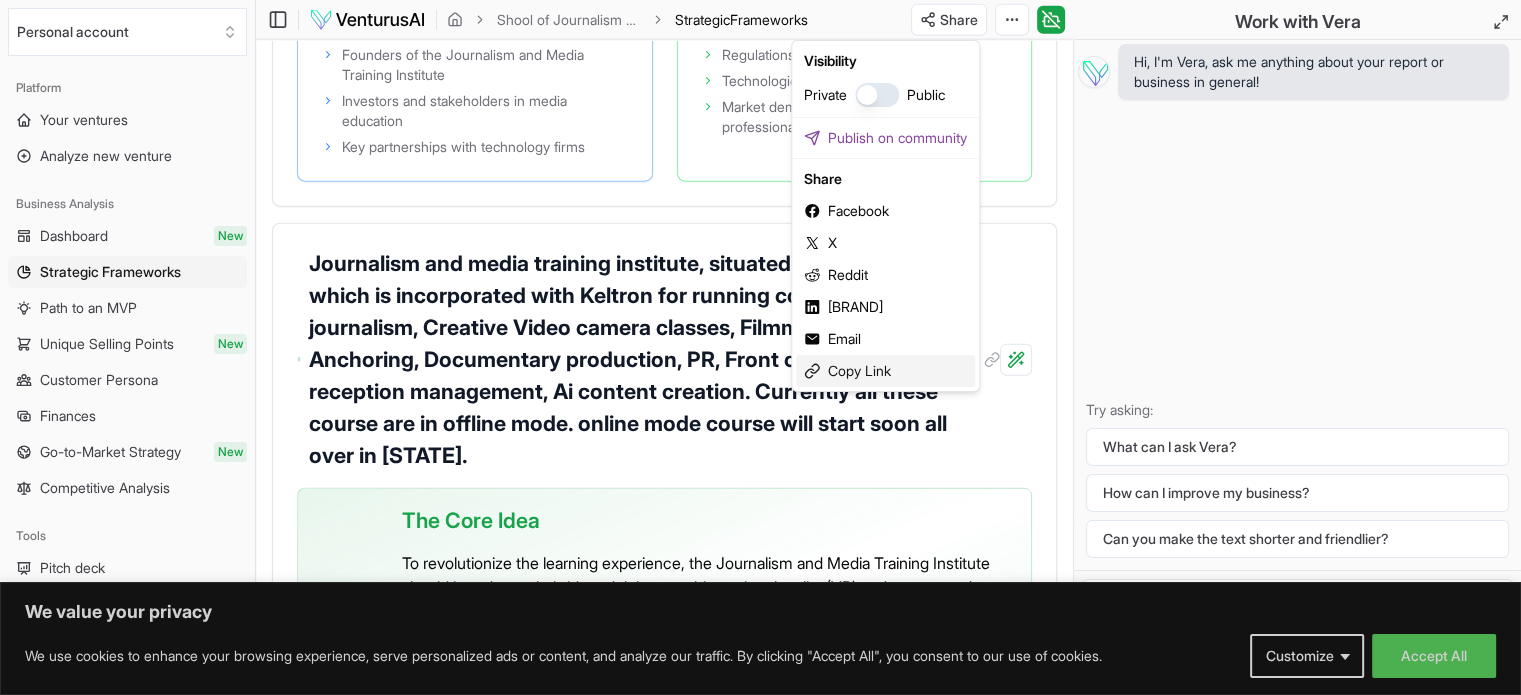 scroll, scrollTop: 4931, scrollLeft: 0, axis: vertical 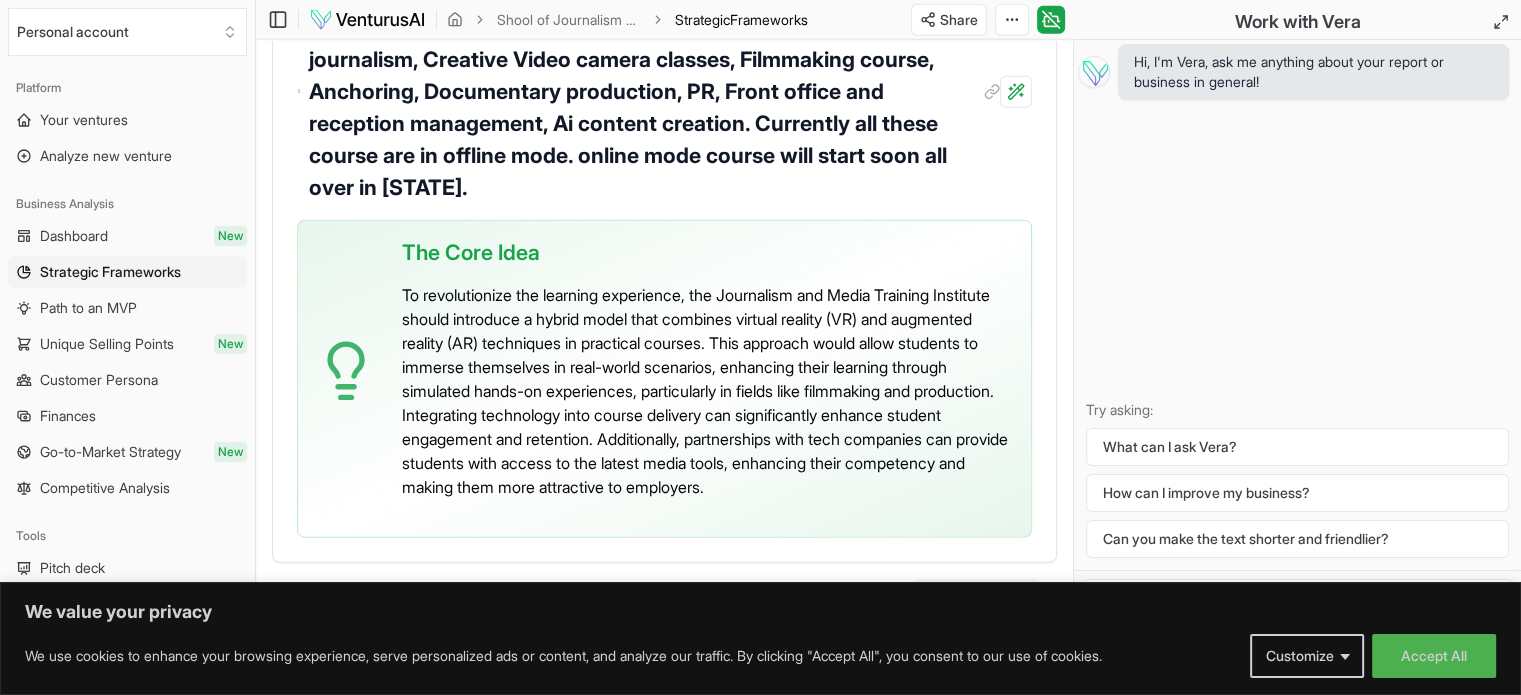 click on "Next section" at bounding box center [971, 599] 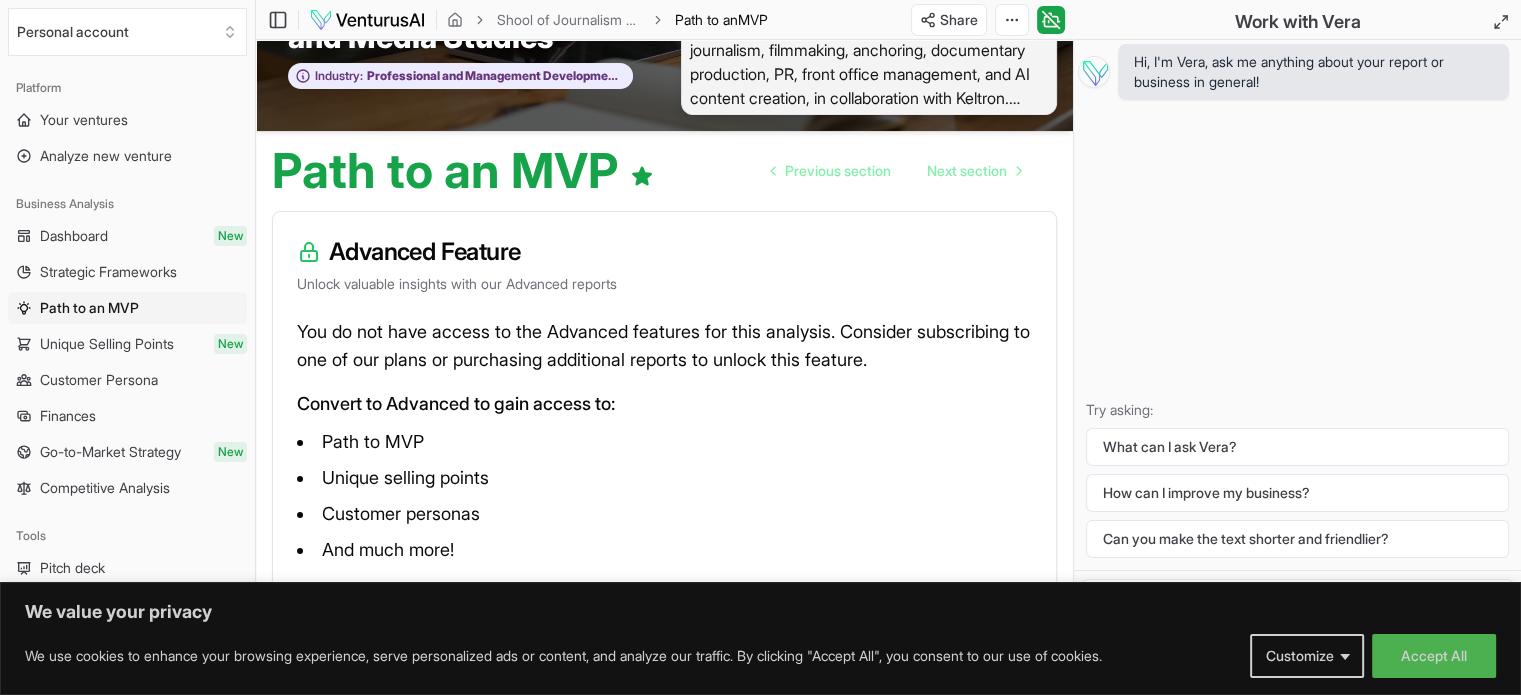 scroll, scrollTop: 170, scrollLeft: 0, axis: vertical 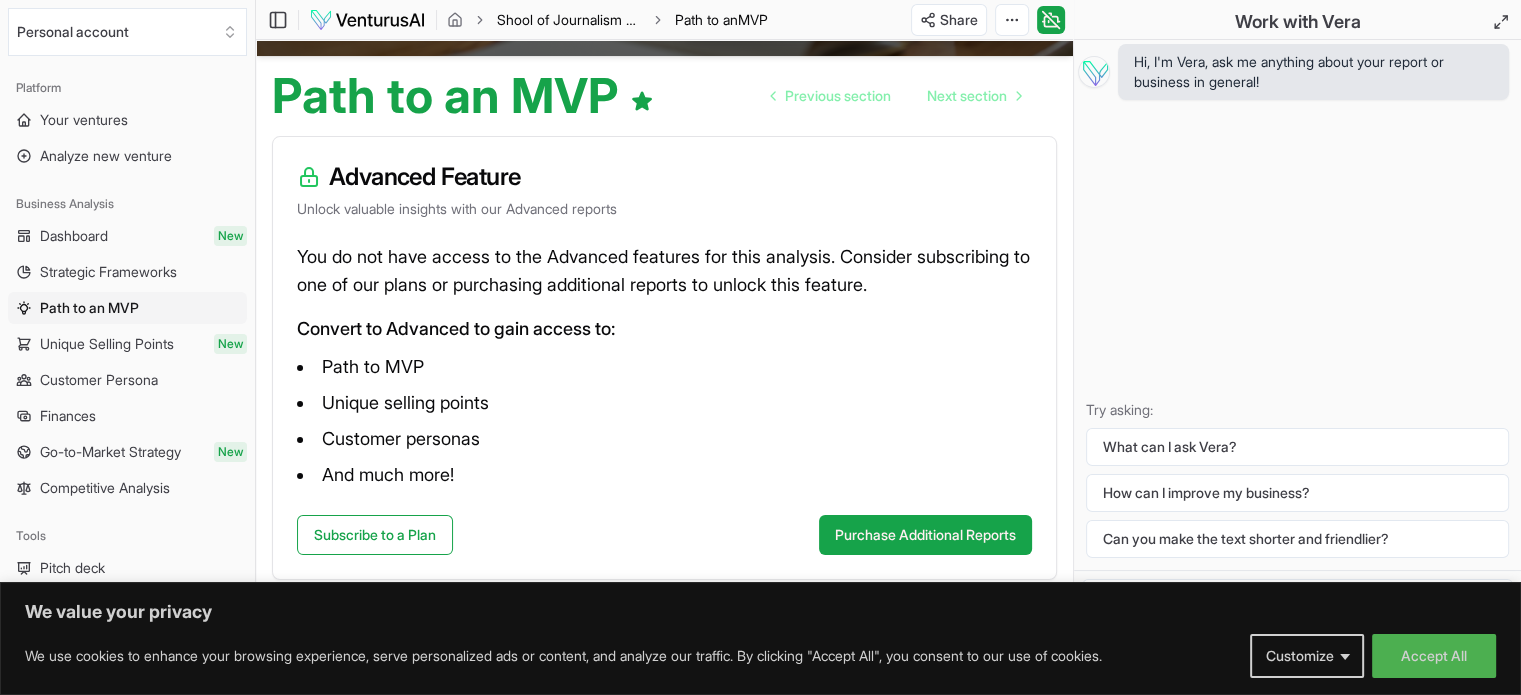 click on "Shool of Journalism and Media Studies" at bounding box center [569, 20] 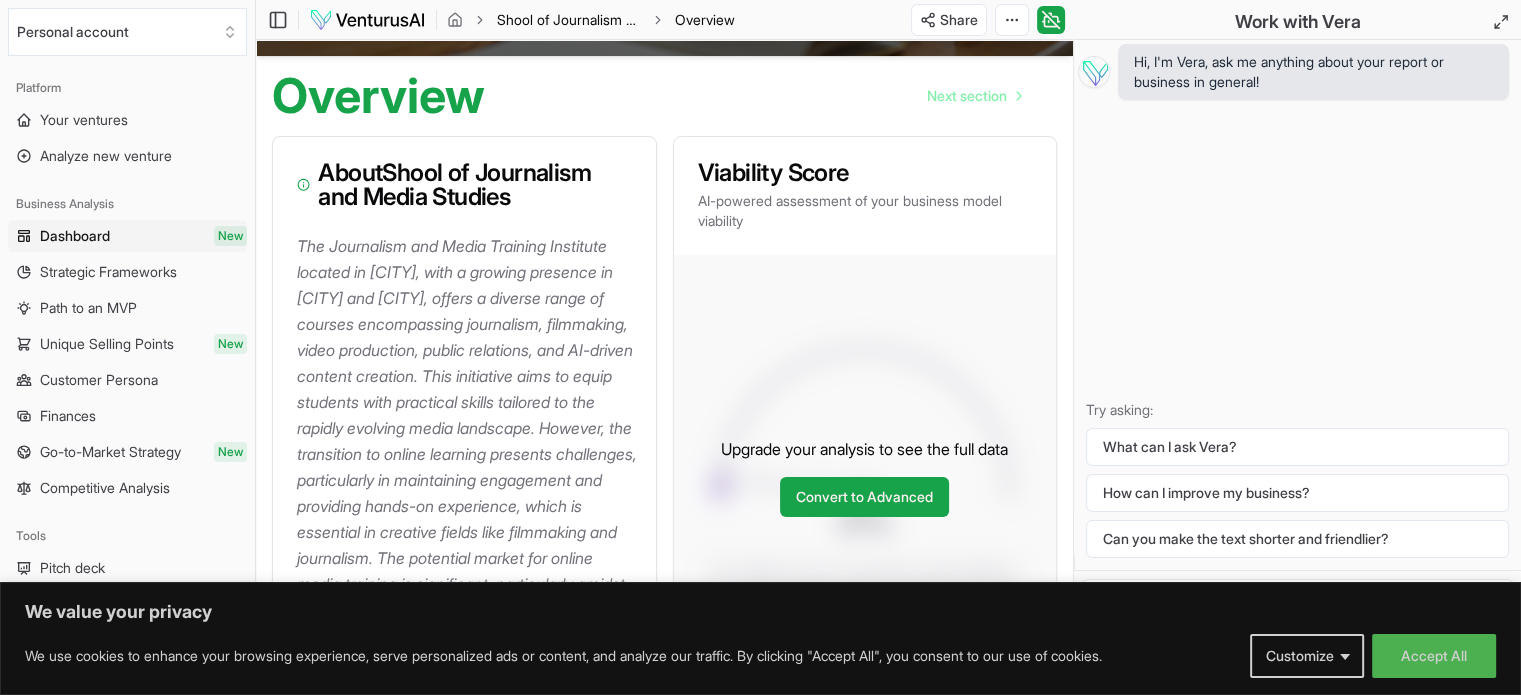 scroll, scrollTop: 0, scrollLeft: 0, axis: both 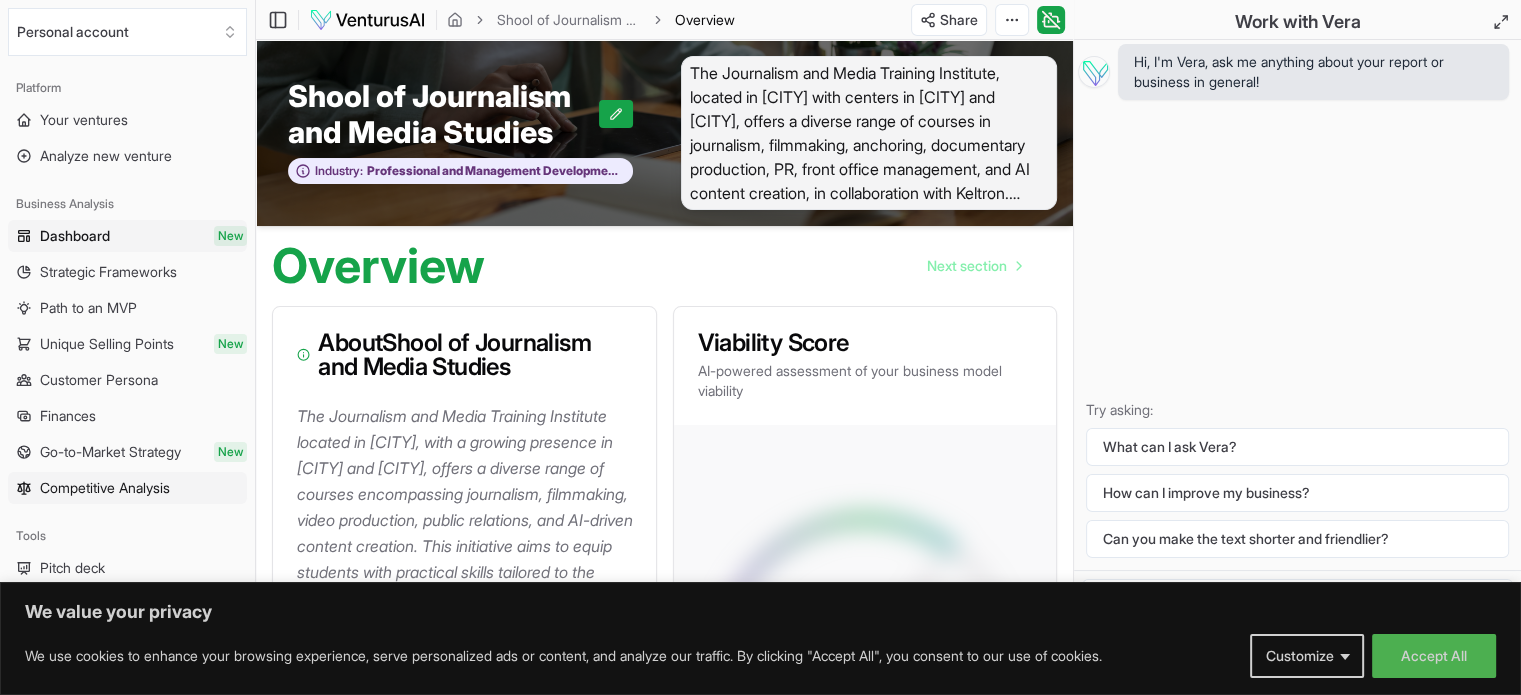 click on "Competitive Analysis" at bounding box center (105, 488) 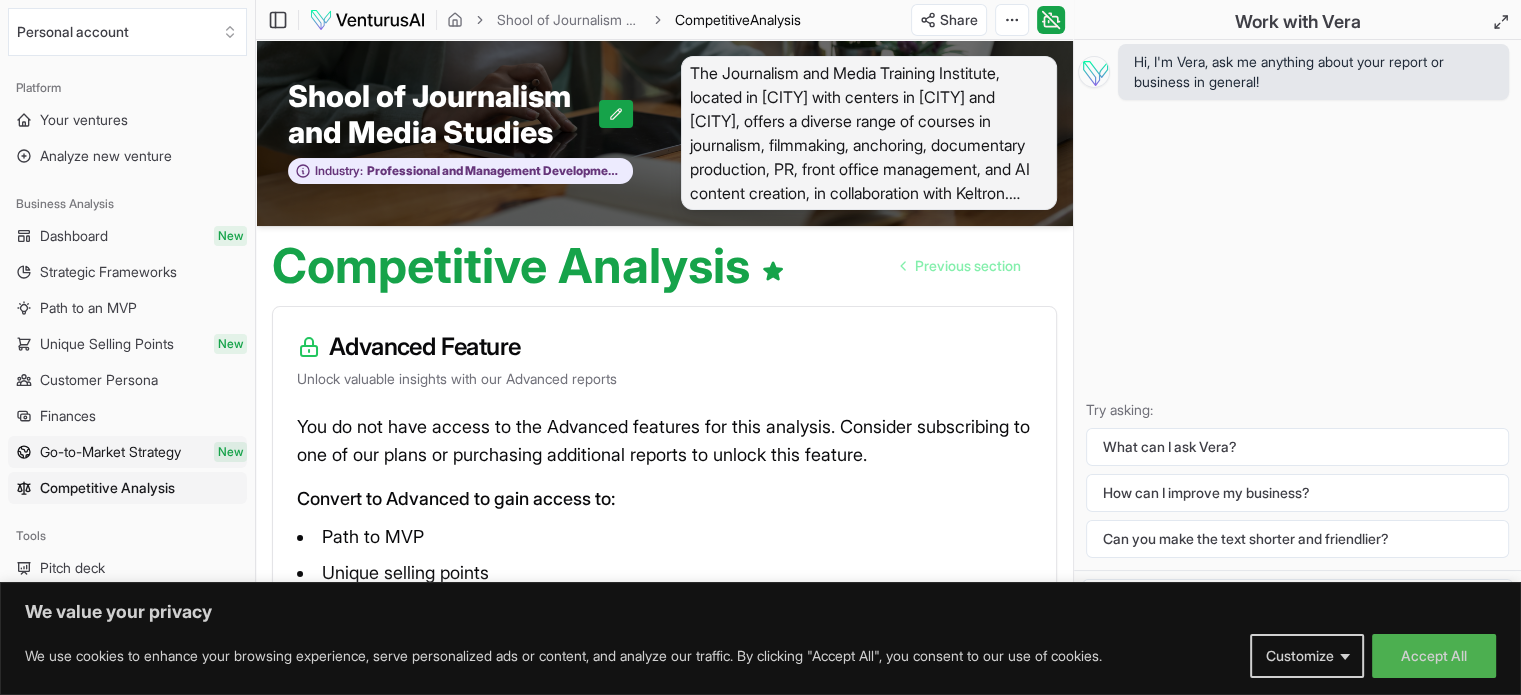 click on "Go-to-Market Strategy New" at bounding box center (127, 452) 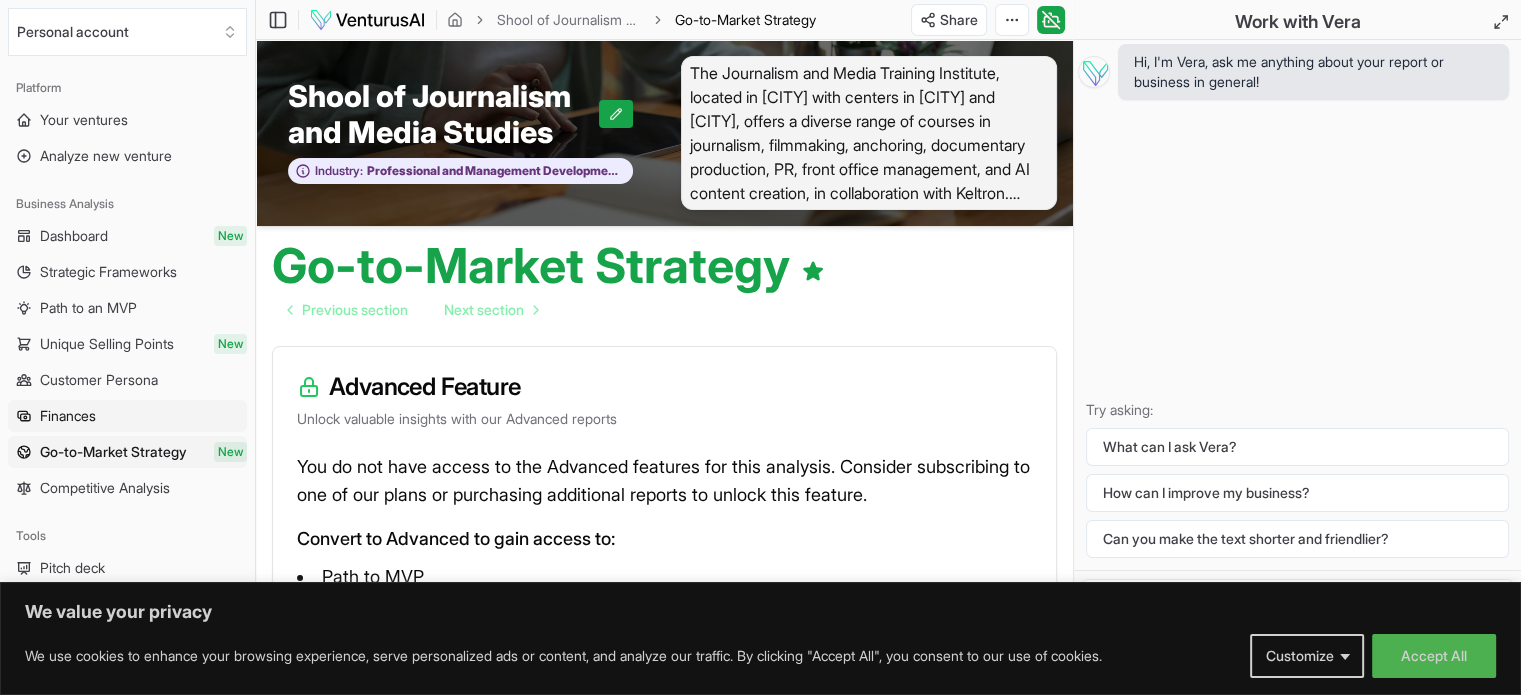 click on "Finances" at bounding box center (68, 416) 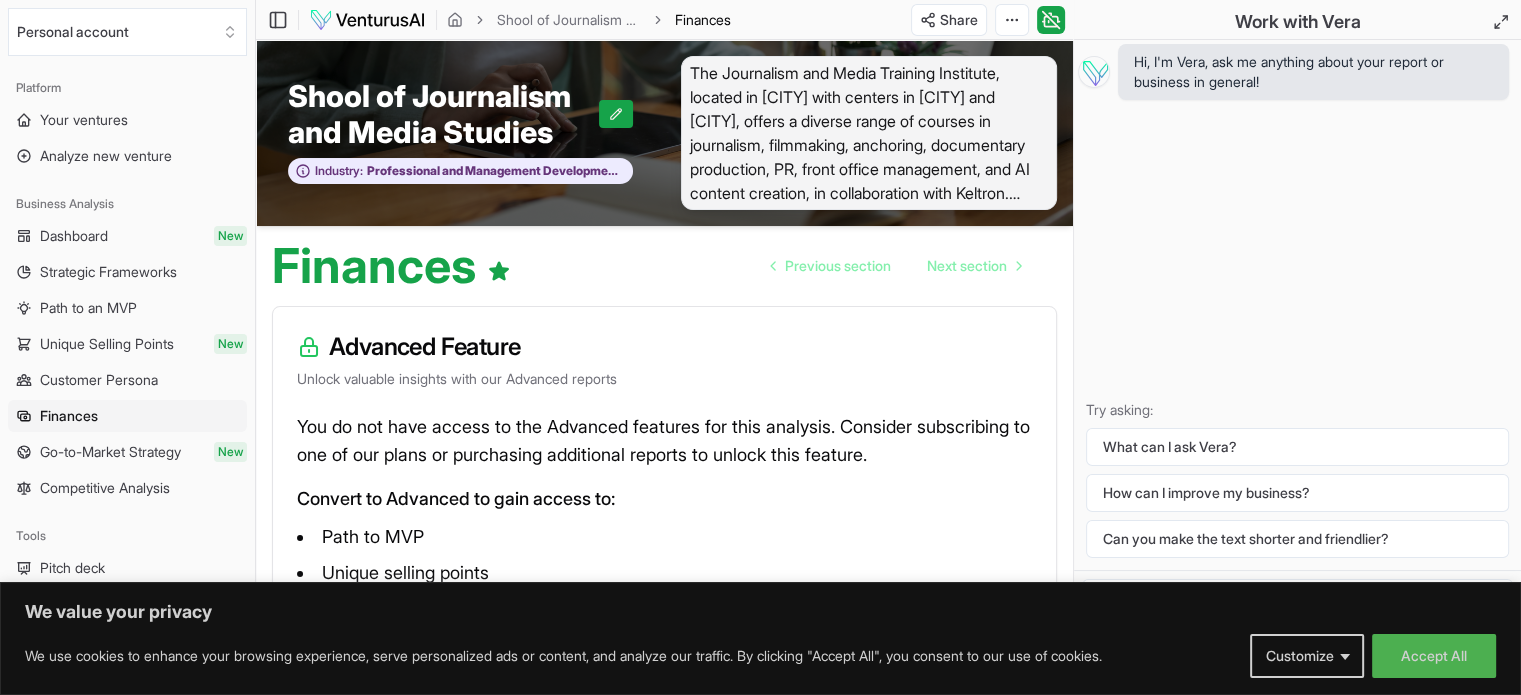 click on "Unique Selling Points" at bounding box center [107, 344] 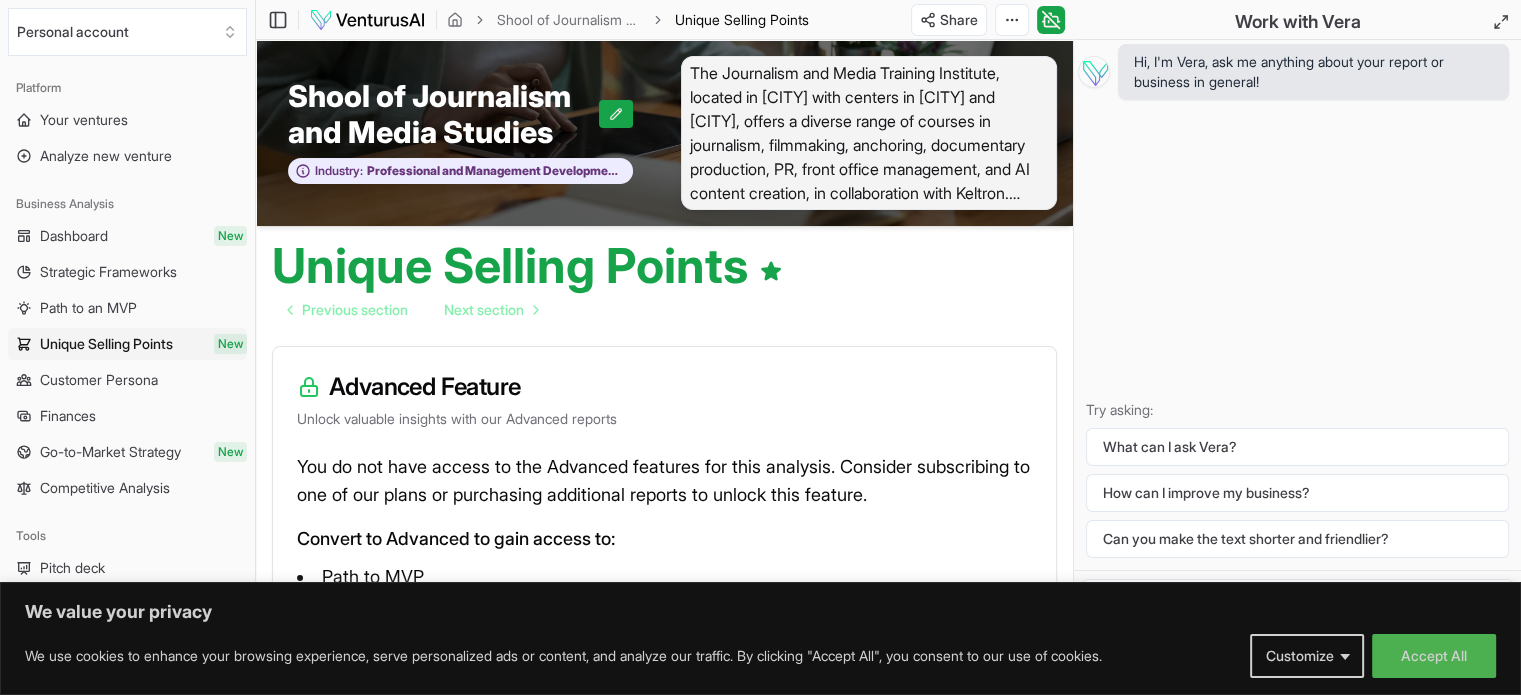 click on "Strategic Frameworks" at bounding box center [108, 272] 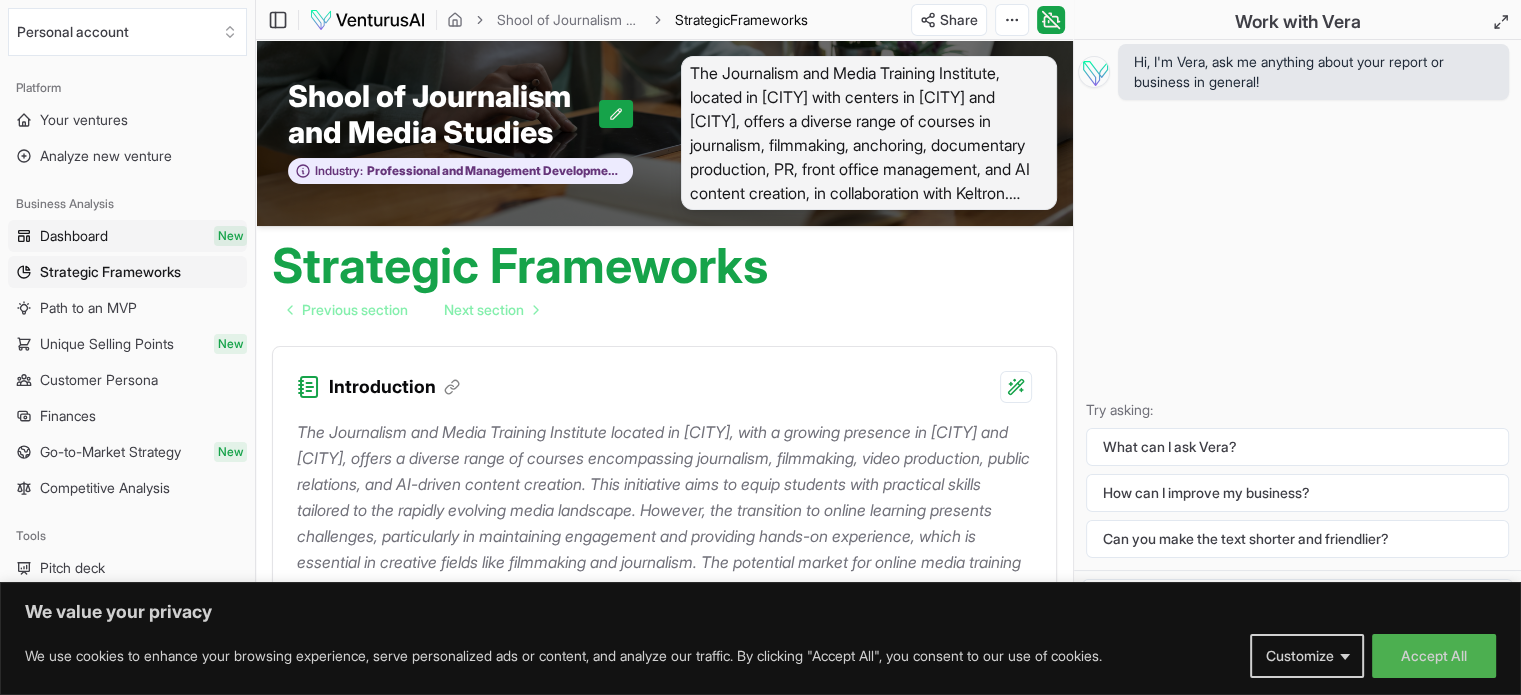 click on "Dashboard" at bounding box center (74, 236) 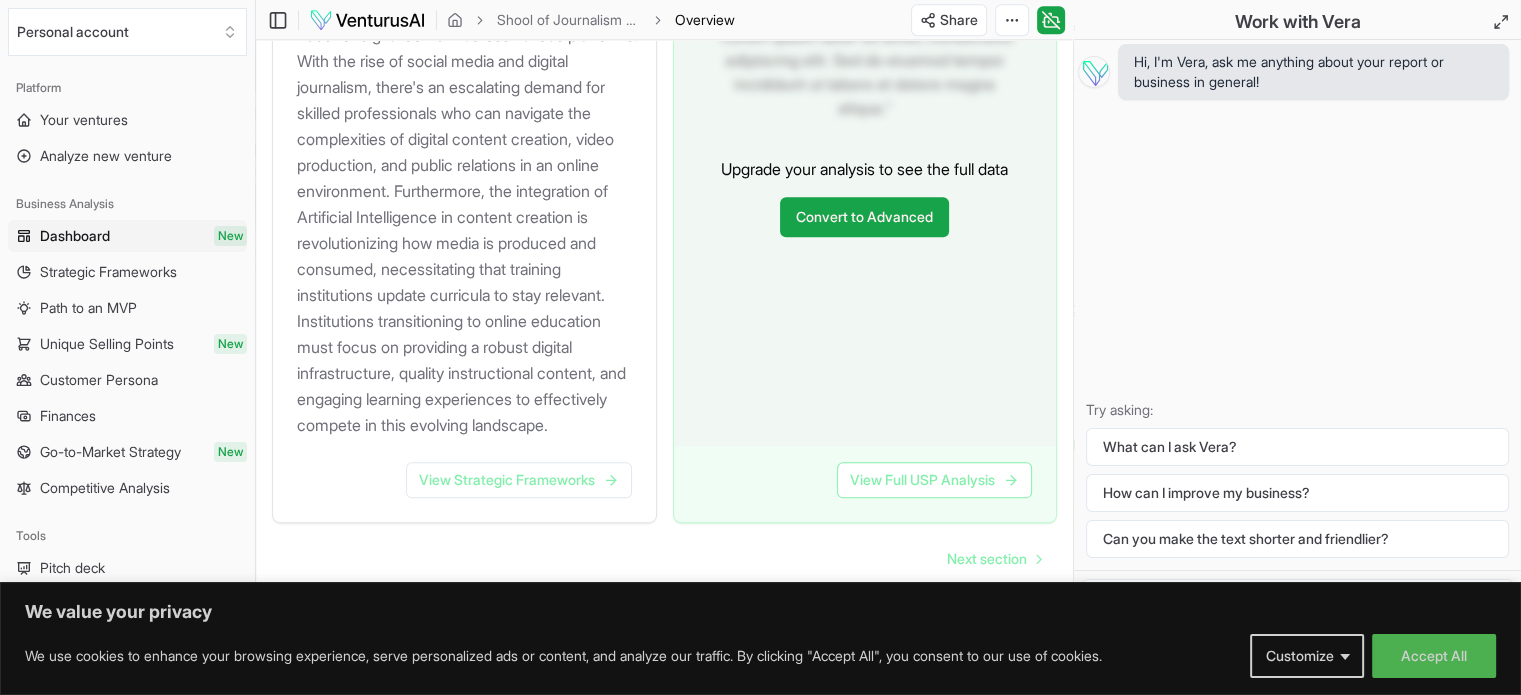 scroll, scrollTop: 2430, scrollLeft: 0, axis: vertical 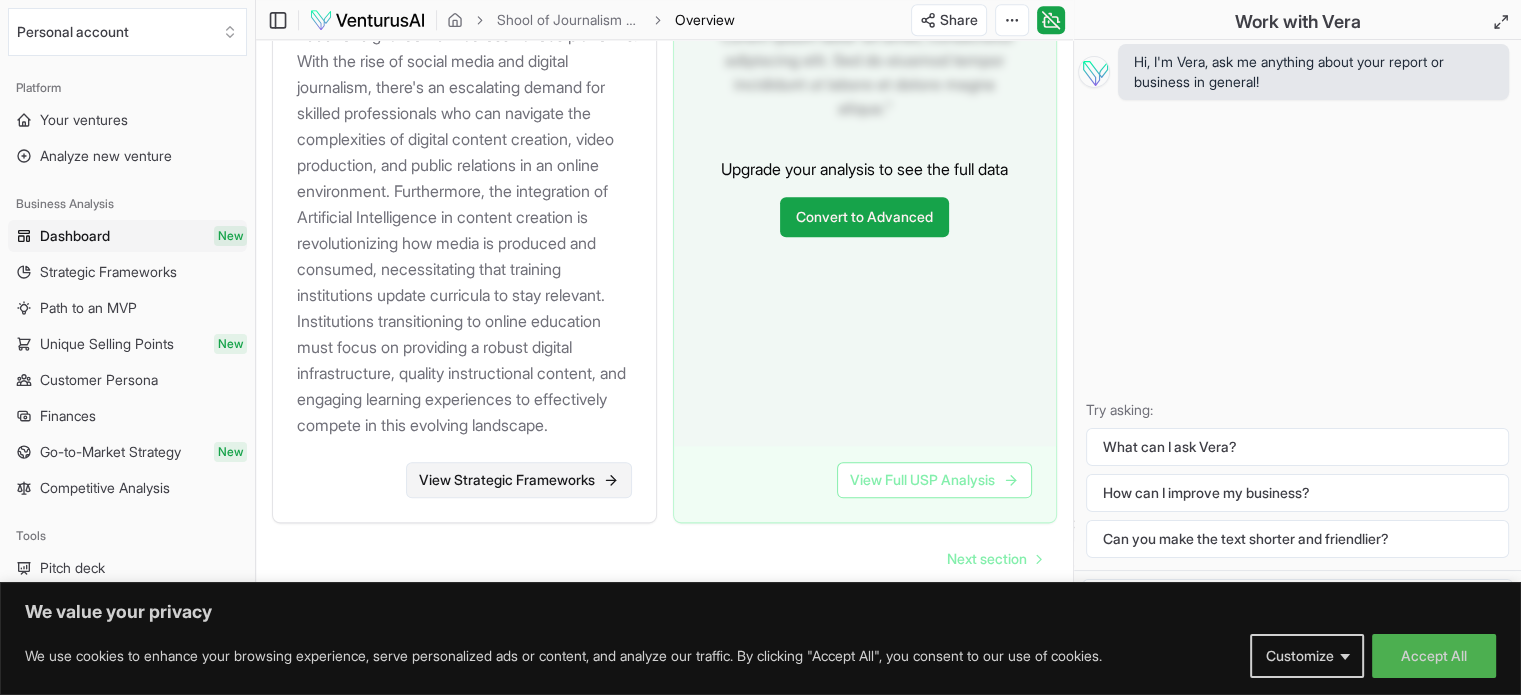 click on "View Strategic Frameworks" at bounding box center [519, 480] 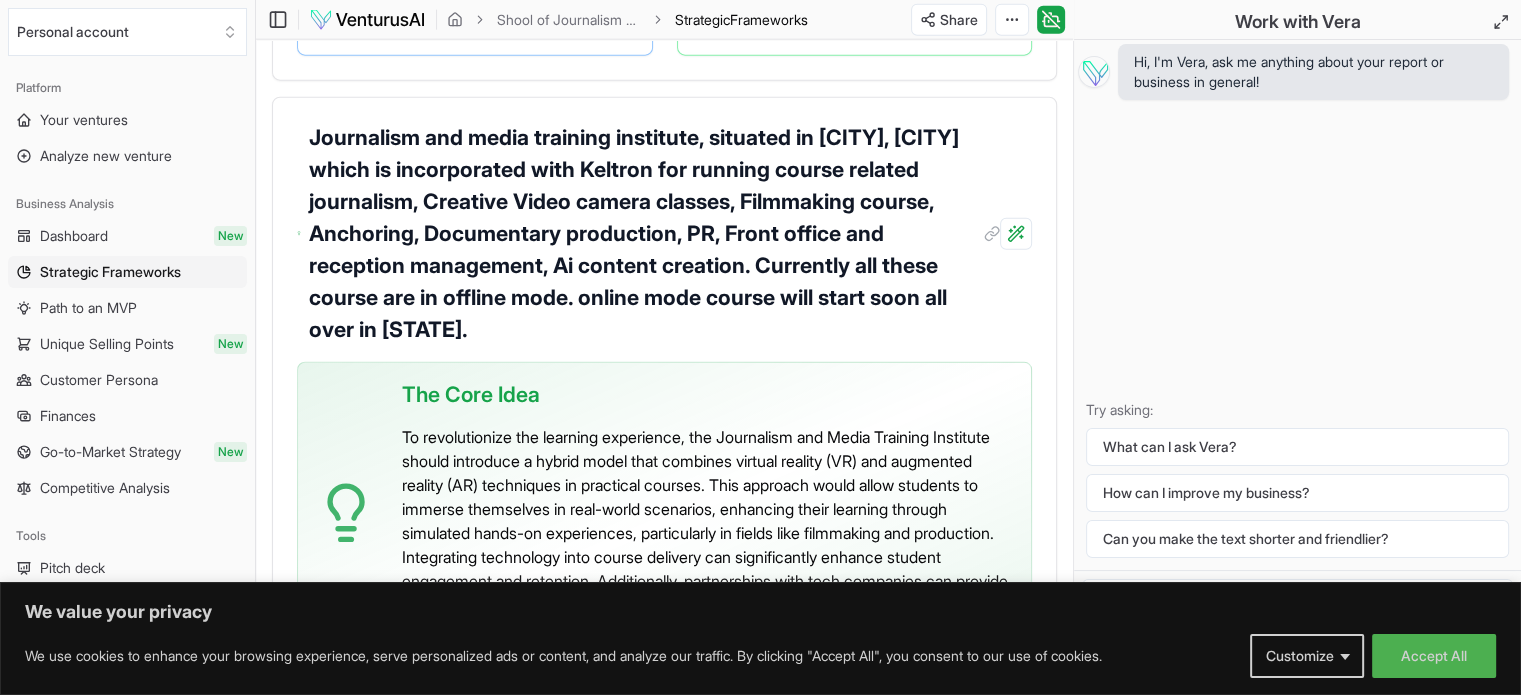 scroll, scrollTop: 5063, scrollLeft: 0, axis: vertical 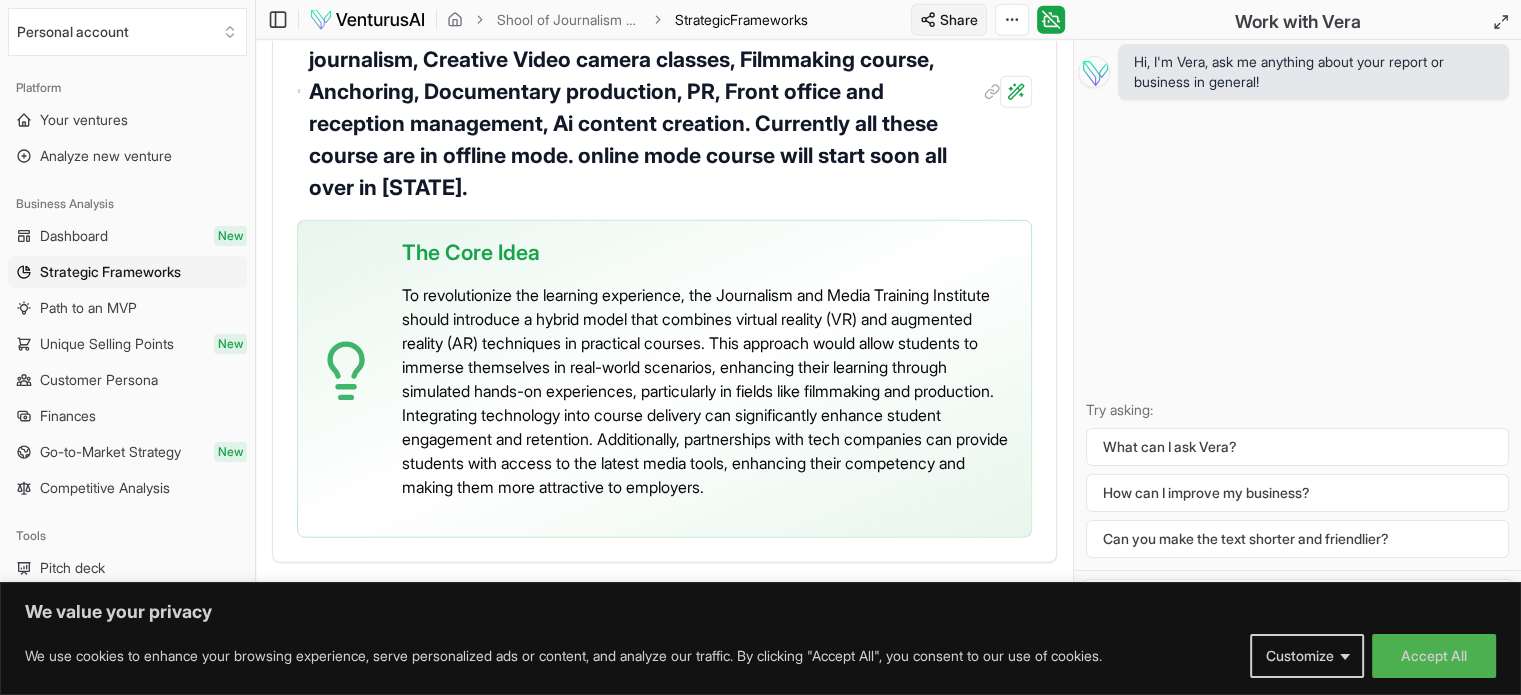 click on "We value your privacy We use cookies to enhance your browsing experience, serve personalized ads or content, and analyze our traffic. By clicking "Accept All", you consent to our use of cookies. Customize Accept All Customize Consent Preferences We use cookies to help you navigate efficiently and perform certain functions. You will find detailed information about all cookies under each consent category below. The cookies that are categorized as "Necessary" are stored on your browser as they are essential for enabling the basic functionalities of the site. ... Show more Necessary Always Active Necessary cookies are required to enable the basic features of this site, such as providing secure log-in or adjusting your consent preferences. These cookies do not store any personally identifiable data. Cookie cookieyes-consent Duration 1 year Description Cookie __cf_bm Duration 1 hour Description This cookie, set by Cloudflare, is used to support Cloudflare Bot Management. Cookie _cfuvid Duration session lidc" at bounding box center (760, -4716) 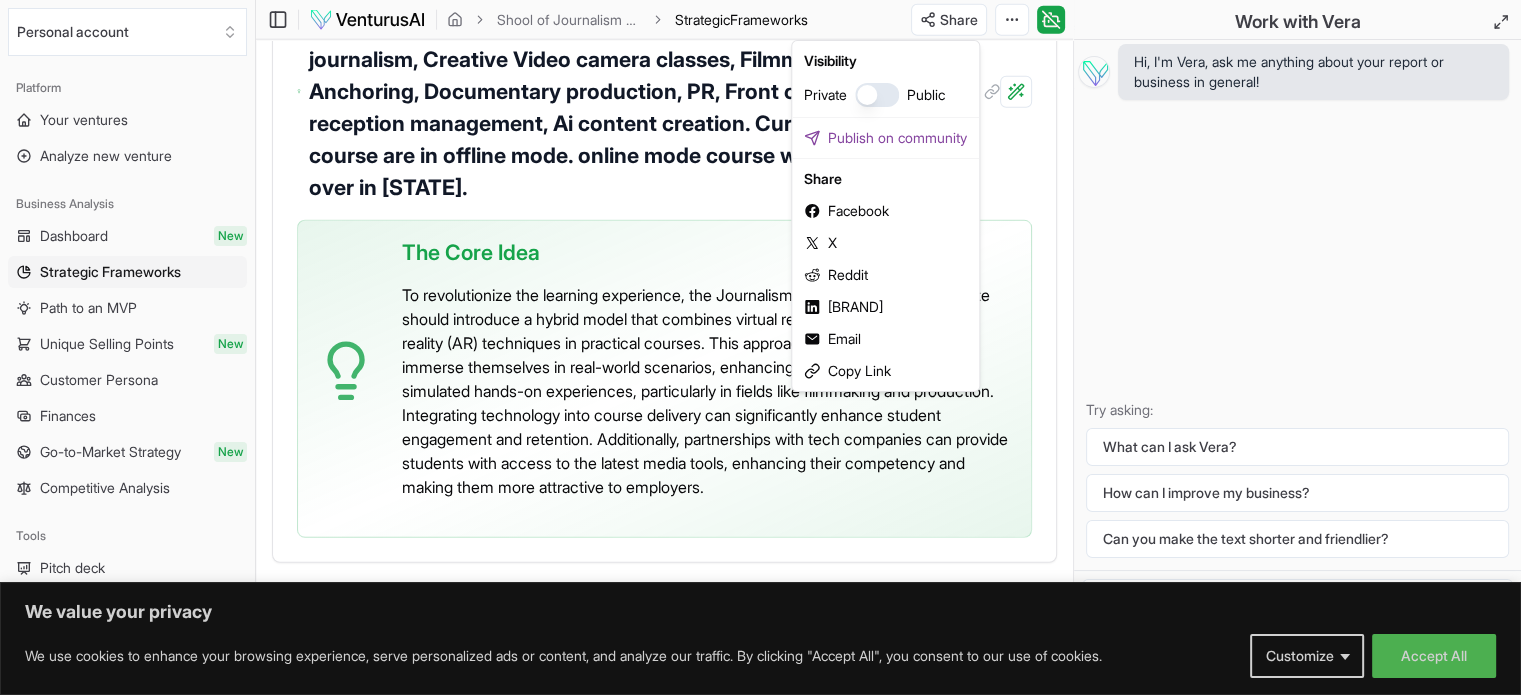 click on "We value your privacy We use cookies to enhance your browsing experience, serve personalized ads or content, and analyze our traffic. By clicking "Accept All", you consent to our use of cookies. Customize Accept All Customize Consent Preferences We use cookies to help you navigate efficiently and perform certain functions. You will find detailed information about all cookies under each consent category below. The cookies that are categorized as "Necessary" are stored on your browser as they are essential for enabling the basic functionalities of the site. ... Show more Necessary Always Active Necessary cookies are required to enable the basic features of this site, such as providing secure log-in or adjusting your consent preferences. These cookies do not store any personally identifiable data. Cookie cookieyes-consent Duration 1 year Description Cookie __cf_bm Duration 1 hour Description This cookie, set by Cloudflare, is used to support Cloudflare Bot Management. Cookie _cfuvid Duration session lidc" at bounding box center (760, -4716) 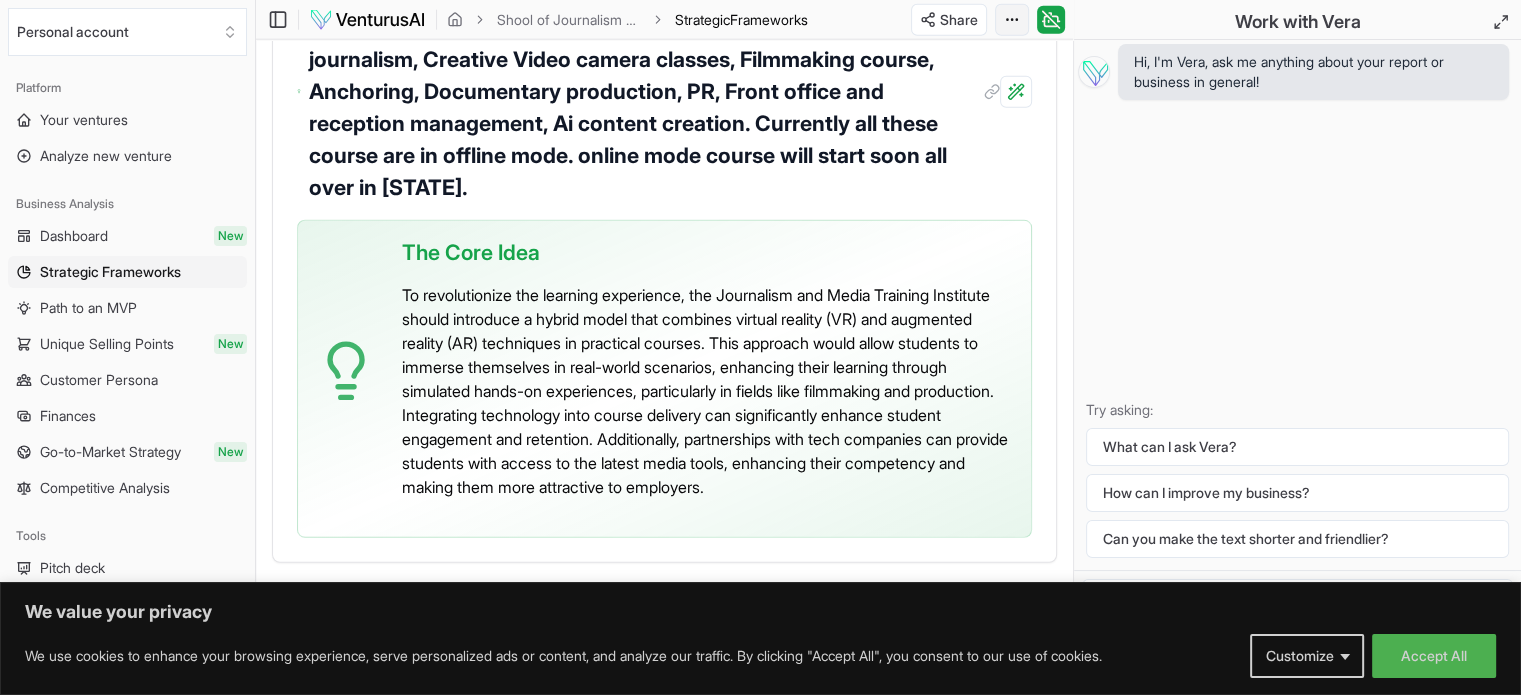 click on "We value your privacy We use cookies to enhance your browsing experience, serve personalized ads or content, and analyze our traffic. By clicking "Accept All", you consent to our use of cookies. Customize Accept All Customize Consent Preferences We use cookies to help you navigate efficiently and perform certain functions. You will find detailed information about all cookies under each consent category below. The cookies that are categorized as "Necessary" are stored on your browser as they are essential for enabling the basic functionalities of the site. ... Show more Necessary Always Active Necessary cookies are required to enable the basic features of this site, such as providing secure log-in or adjusting your consent preferences. These cookies do not store any personally identifiable data. Cookie cookieyes-consent Duration 1 year Description Cookie __cf_bm Duration 1 hour Description This cookie, set by Cloudflare, is used to support Cloudflare Bot Management. Cookie _cfuvid Duration session lidc" at bounding box center (760, -4716) 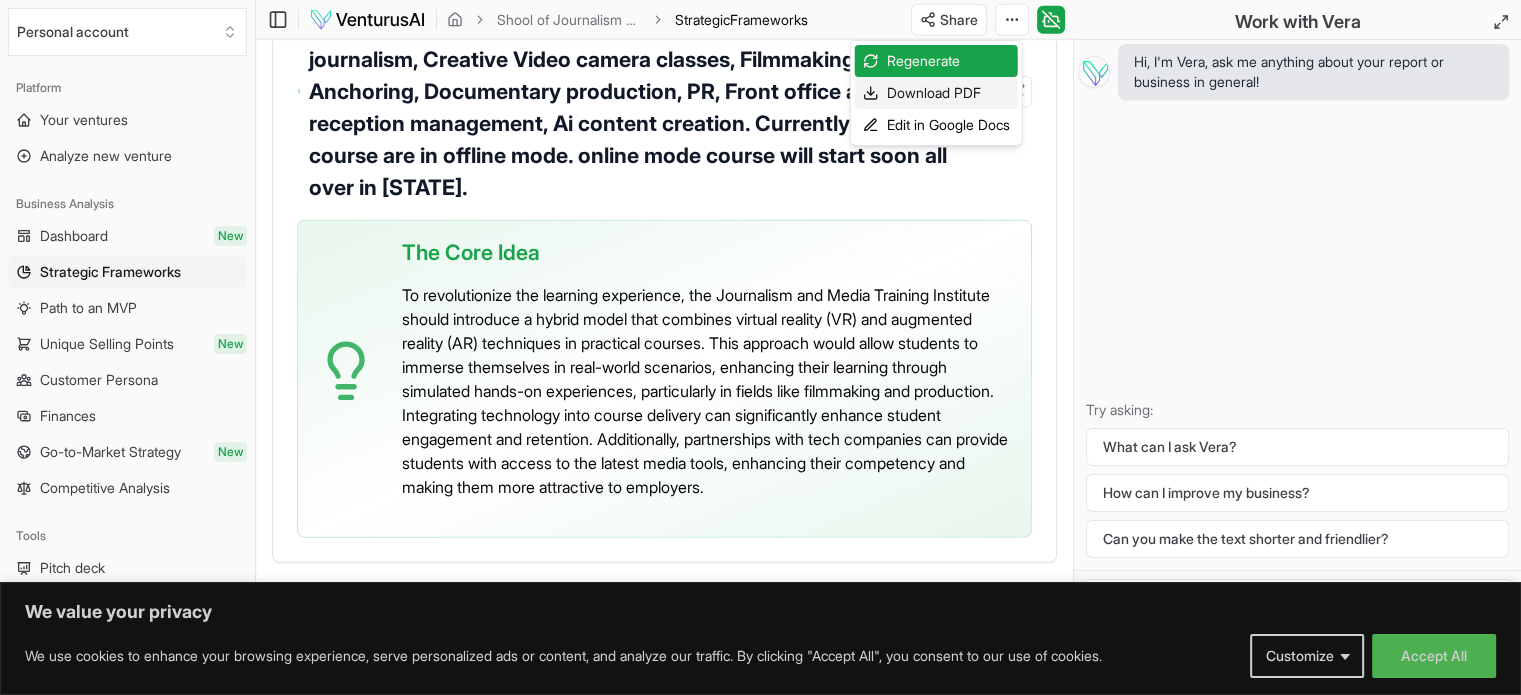 click on "Download PDF" at bounding box center (936, 93) 